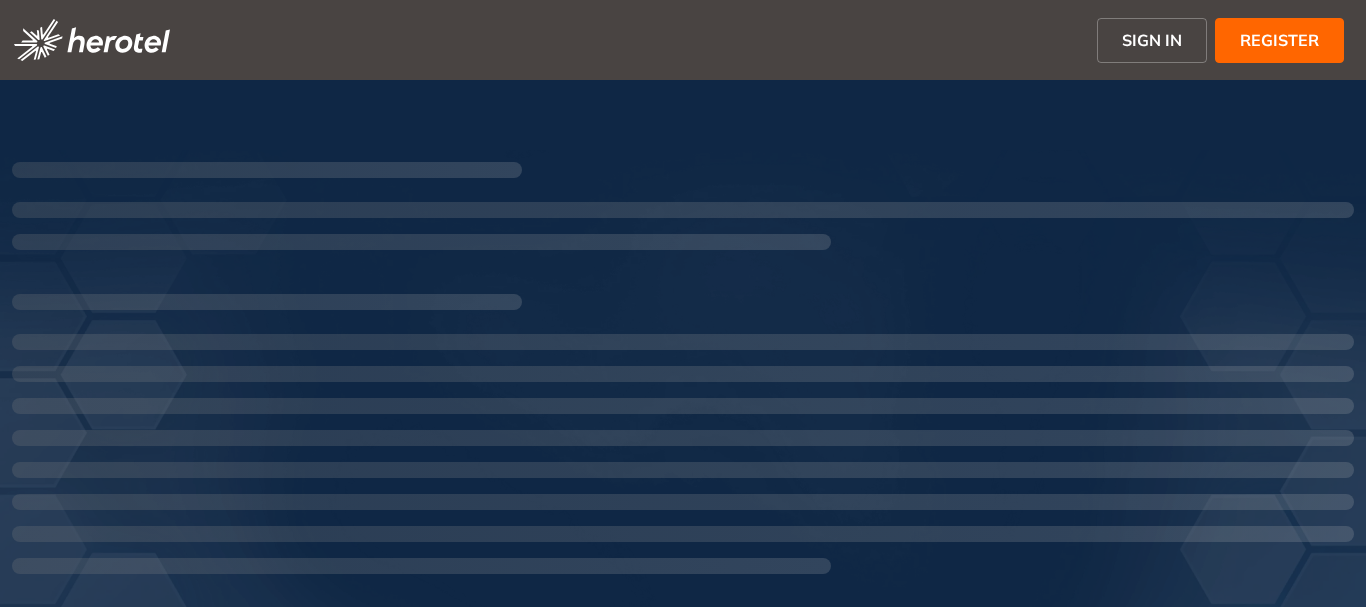scroll, scrollTop: 0, scrollLeft: 0, axis: both 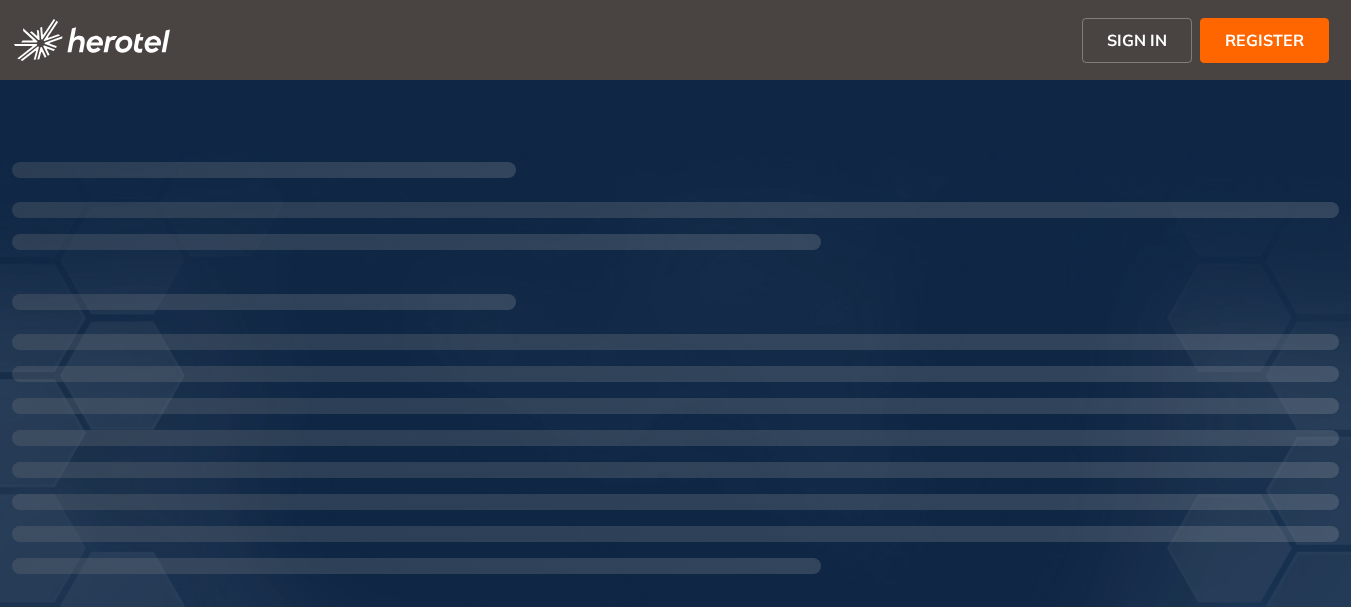 click on "SIGN IN" at bounding box center [1137, 40] 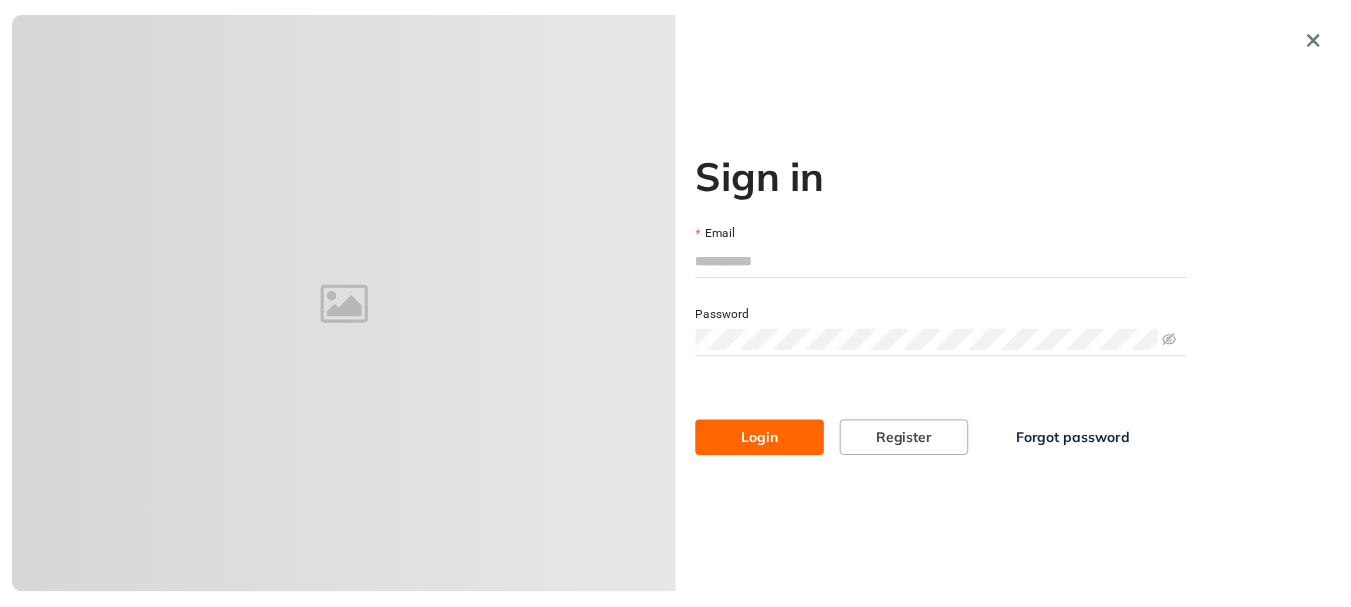 scroll, scrollTop: 0, scrollLeft: 0, axis: both 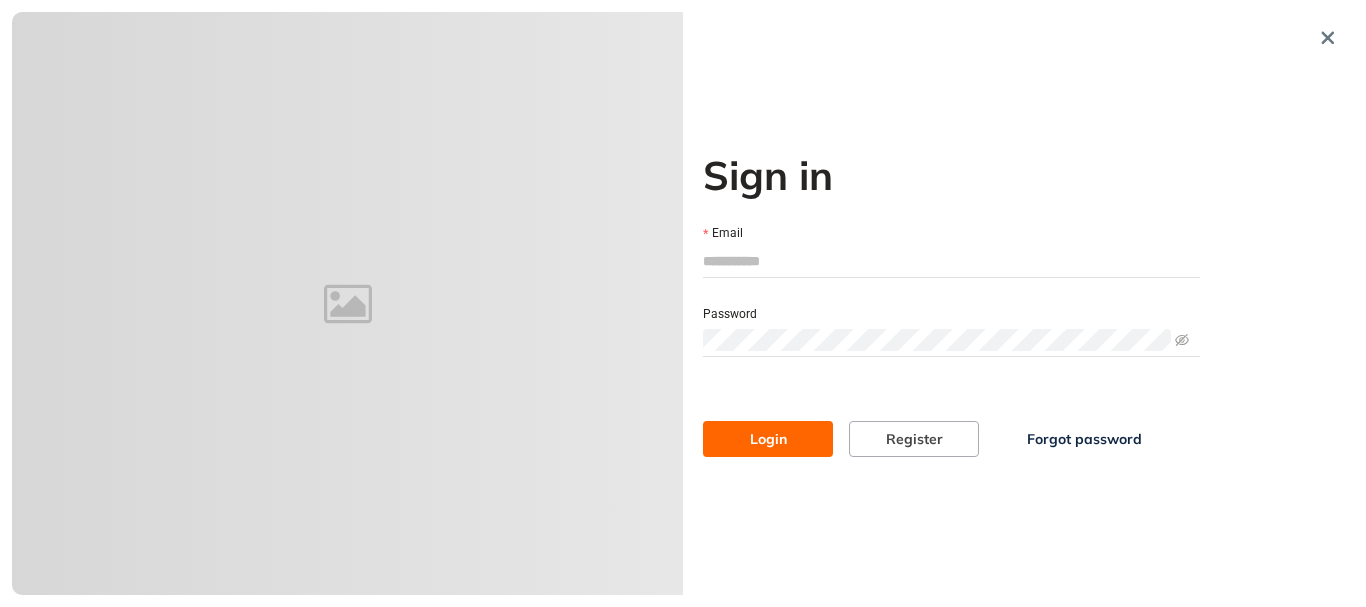 type on "**********" 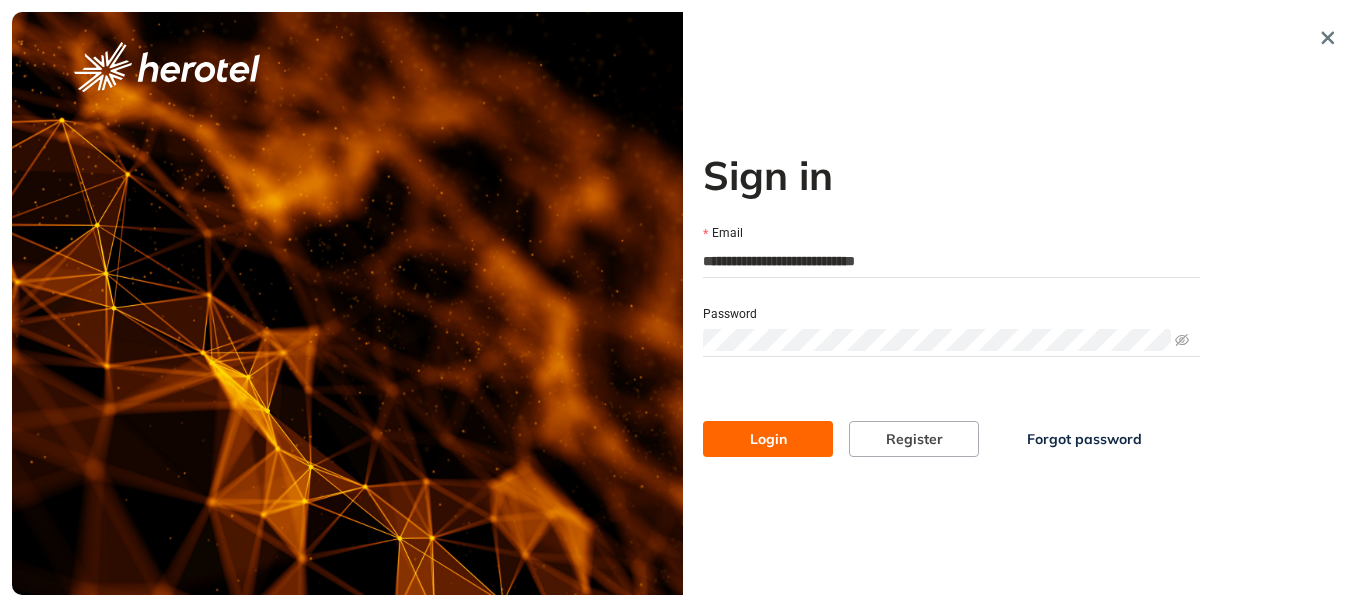 click on "Login" at bounding box center (768, 439) 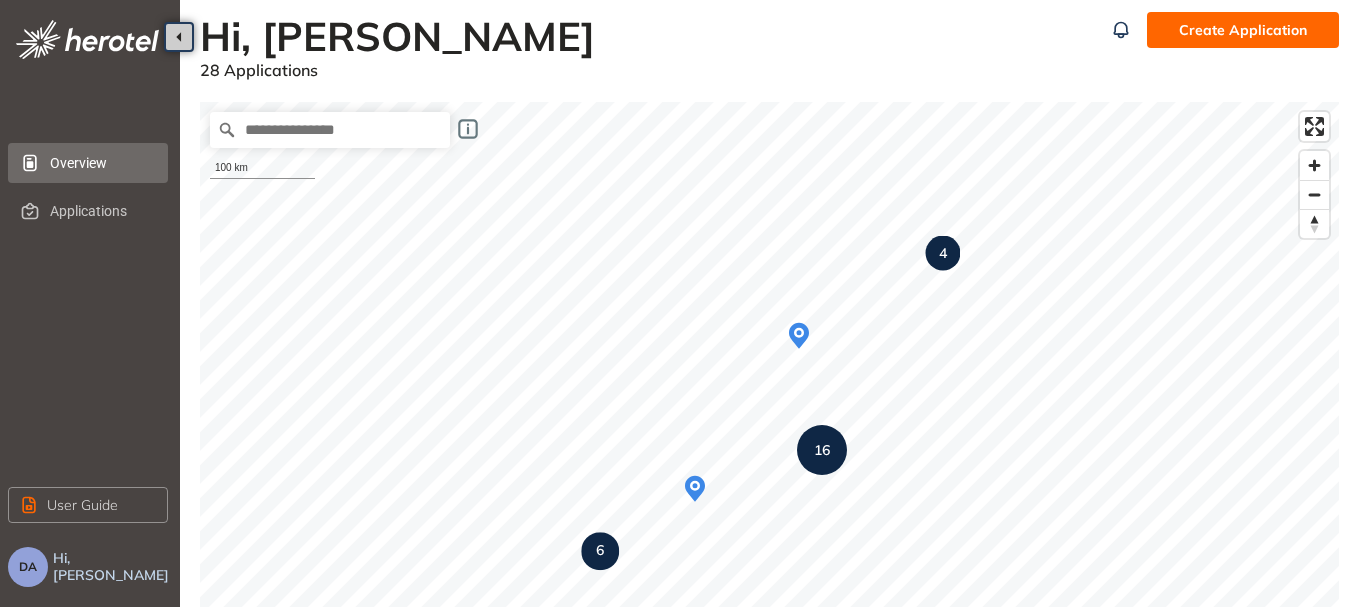 click on "Create Application" at bounding box center (1243, 30) 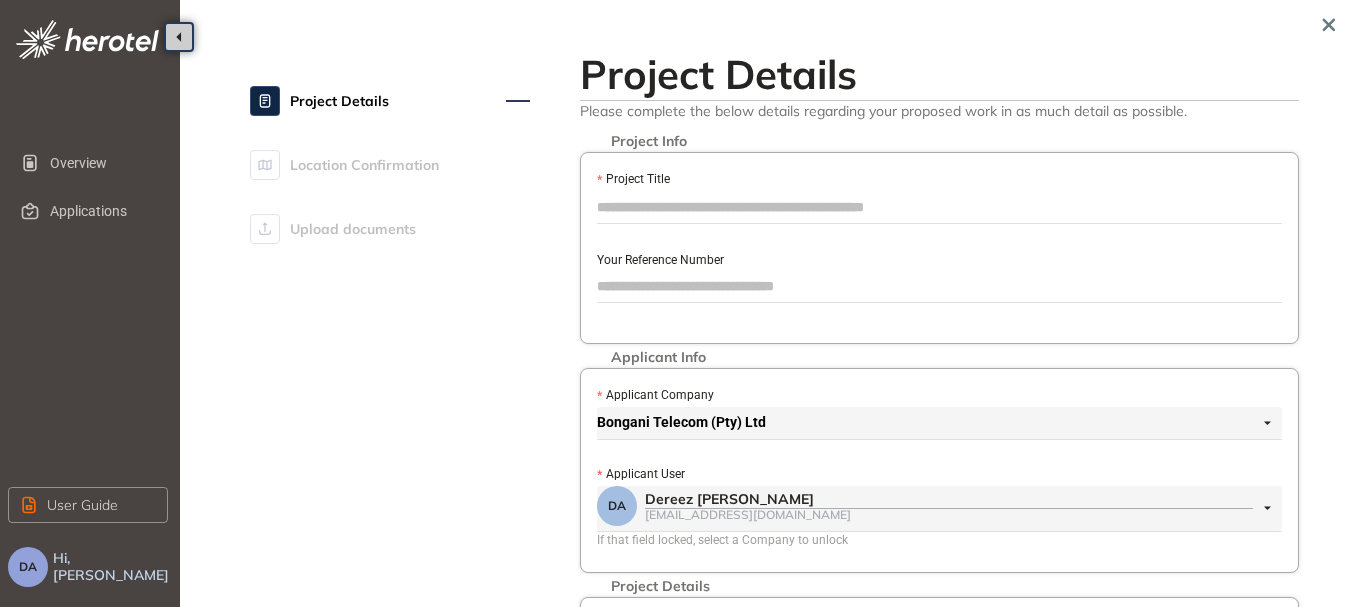 click on "Project Title" at bounding box center (939, 207) 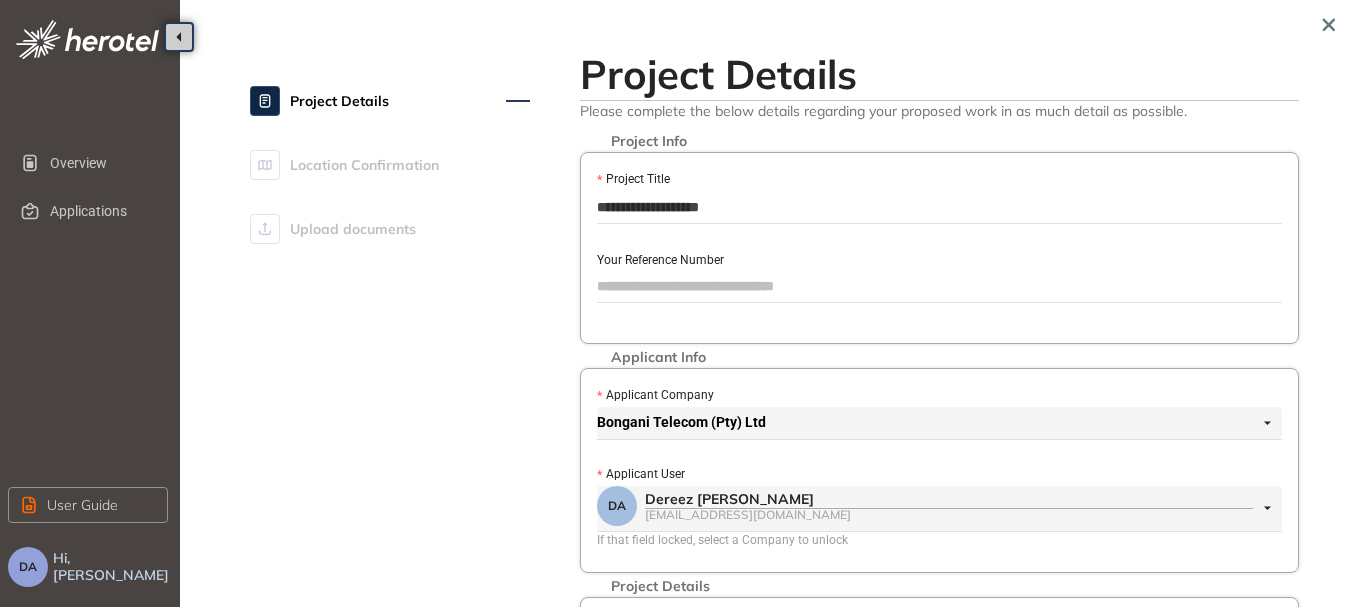 type on "**********" 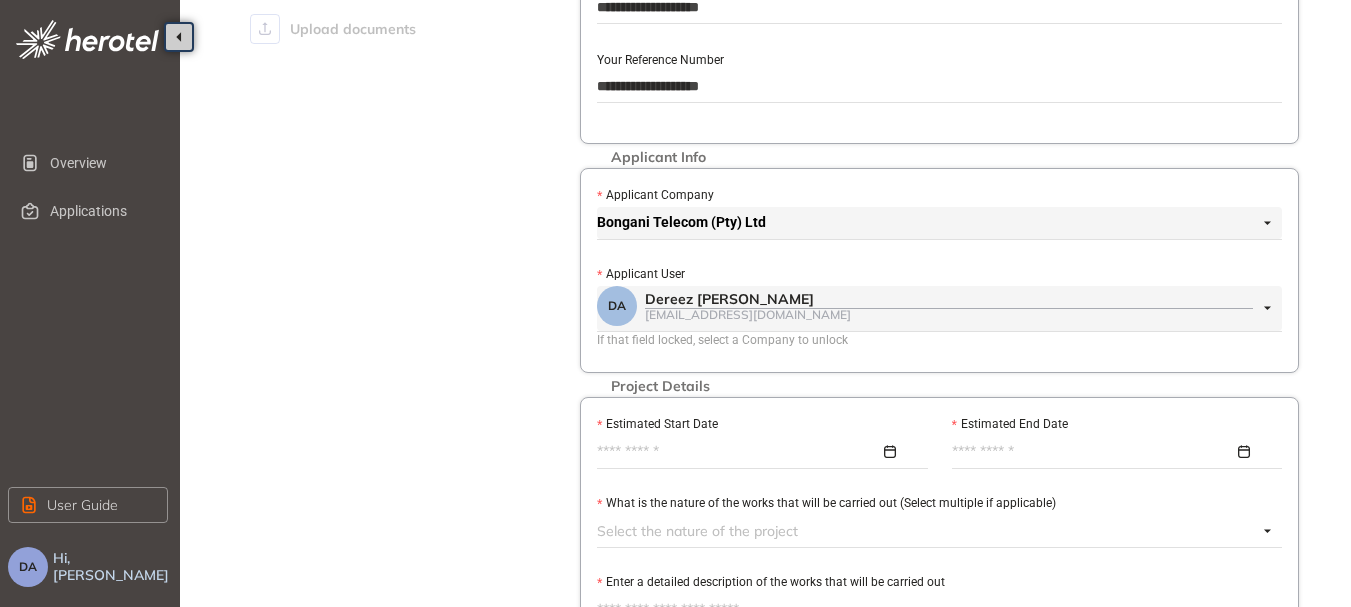 scroll, scrollTop: 300, scrollLeft: 0, axis: vertical 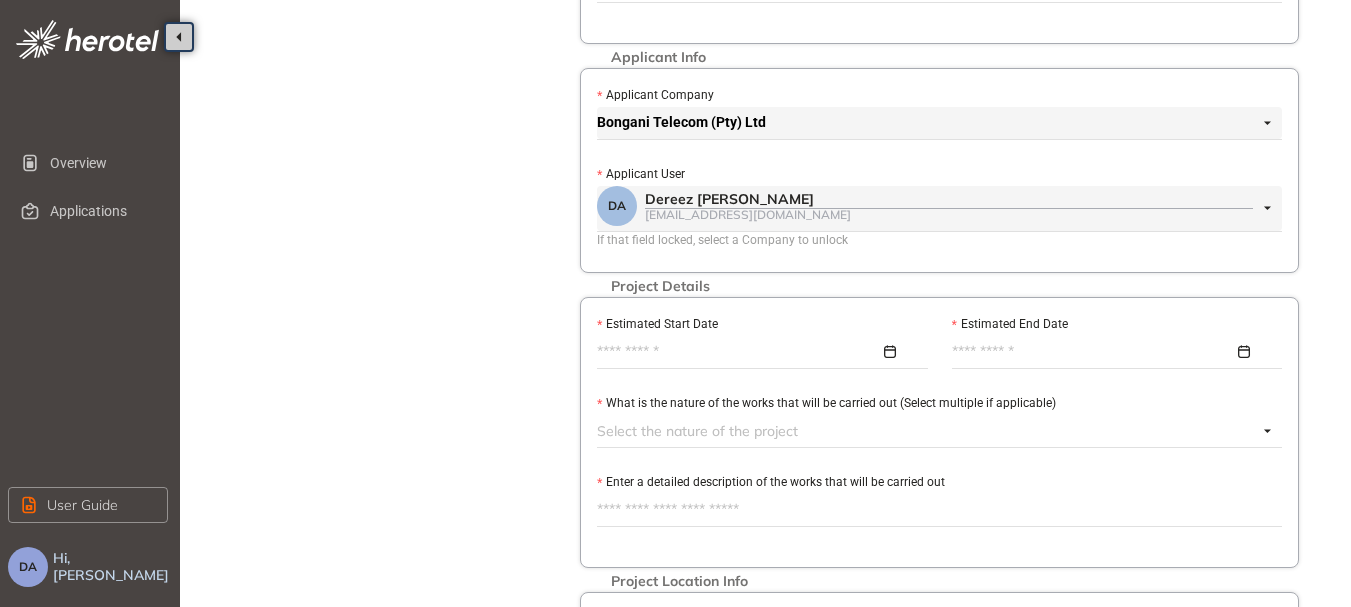 type on "**********" 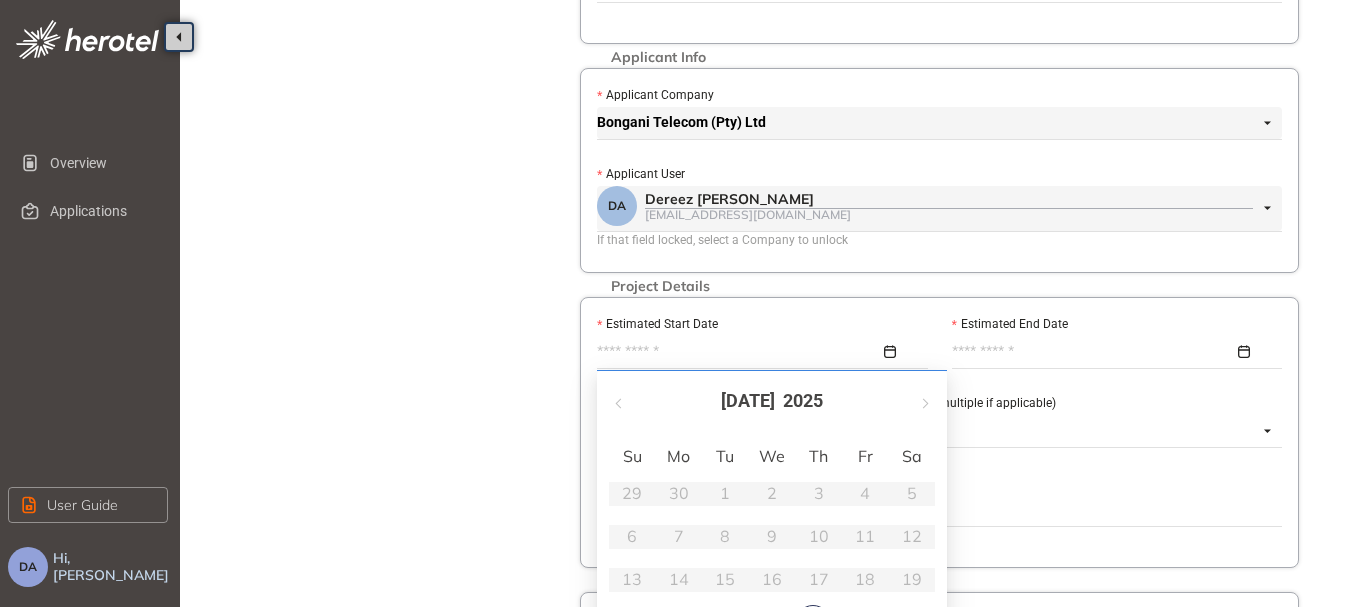 click on "[DATE]" at bounding box center (772, 401) 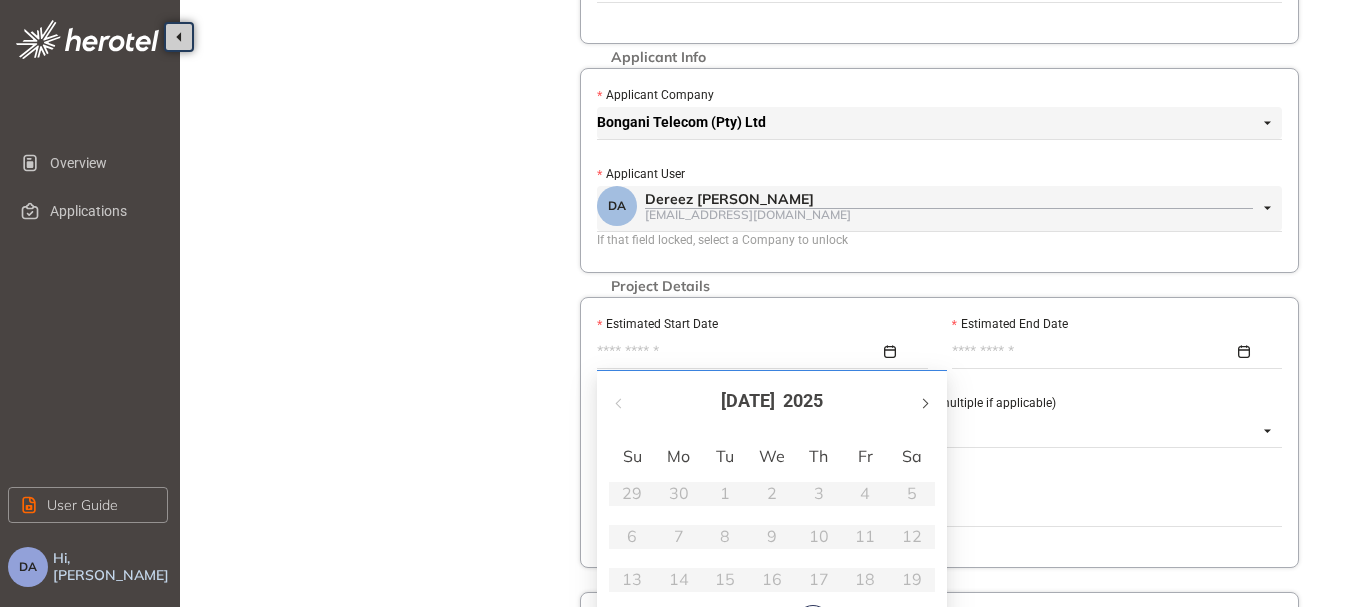 click at bounding box center [924, 401] 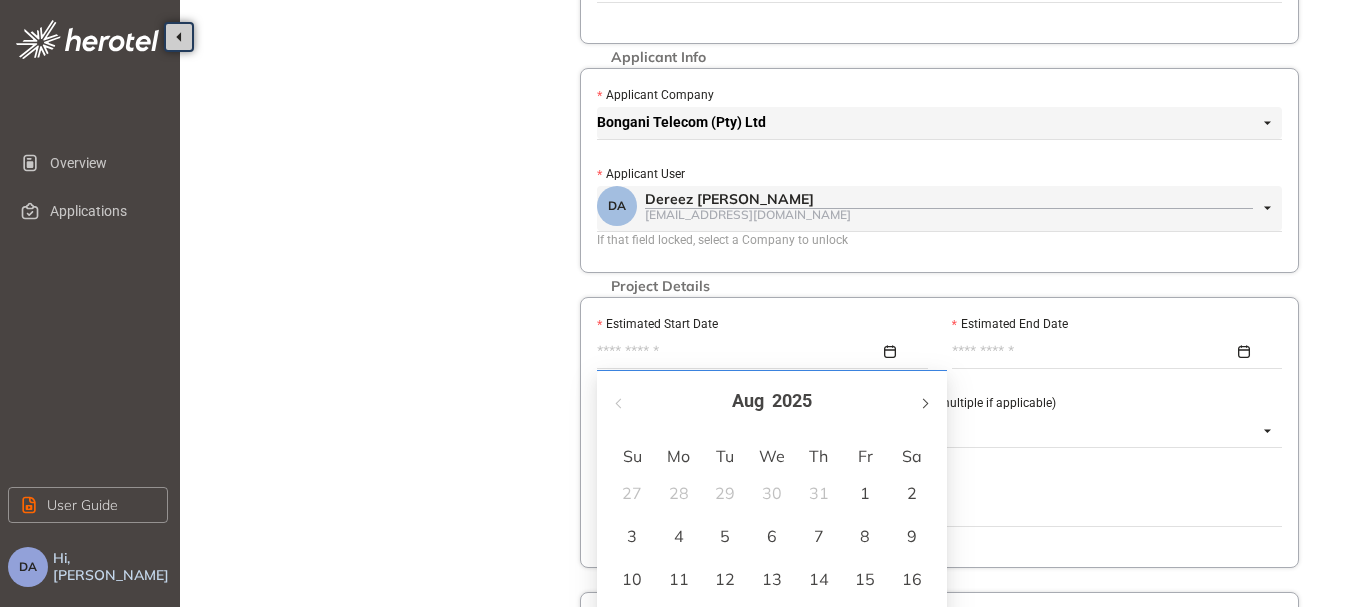 click at bounding box center [924, 401] 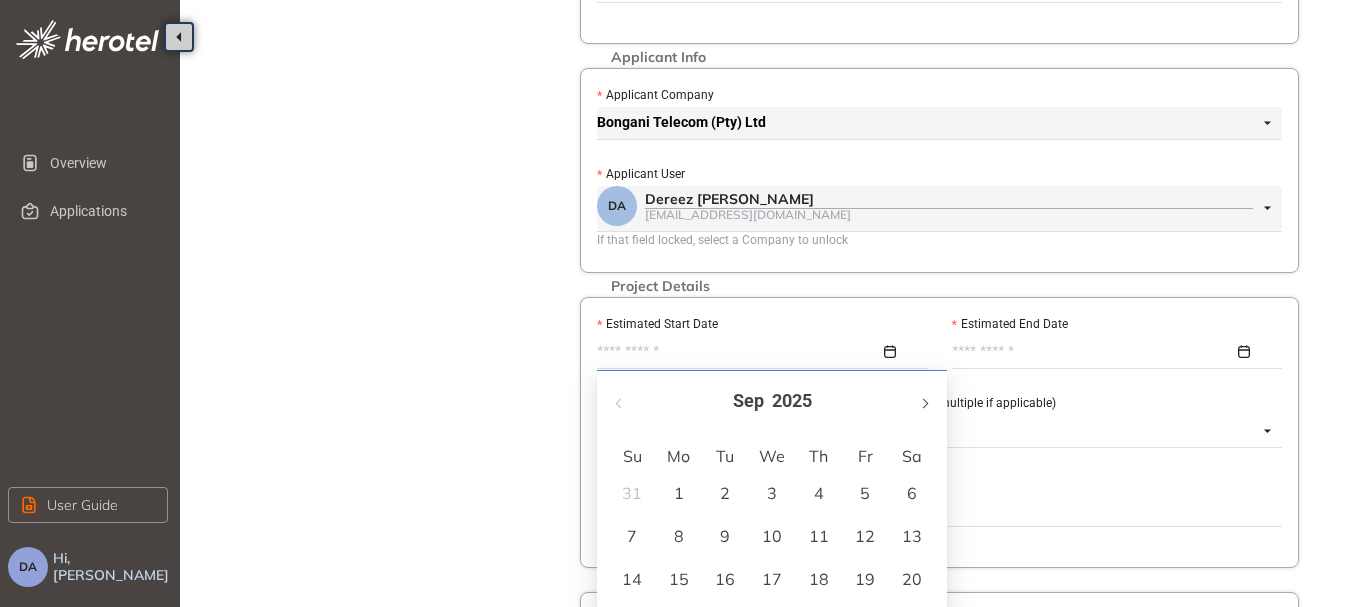 click at bounding box center (924, 401) 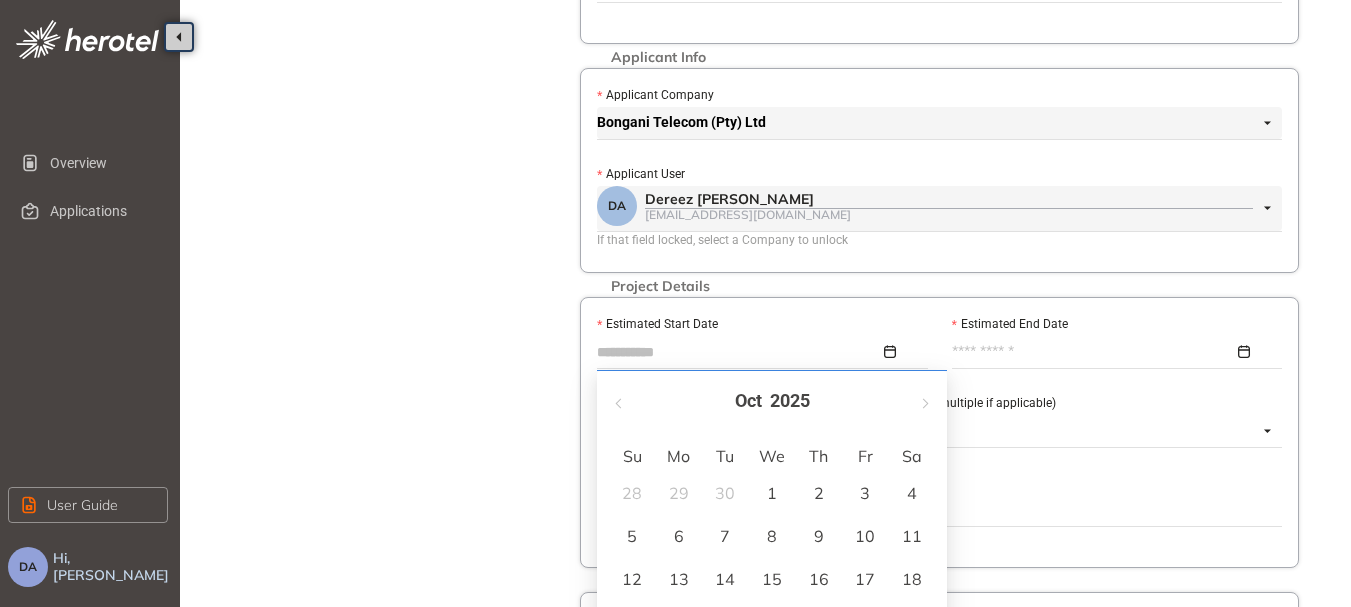 scroll, scrollTop: 400, scrollLeft: 0, axis: vertical 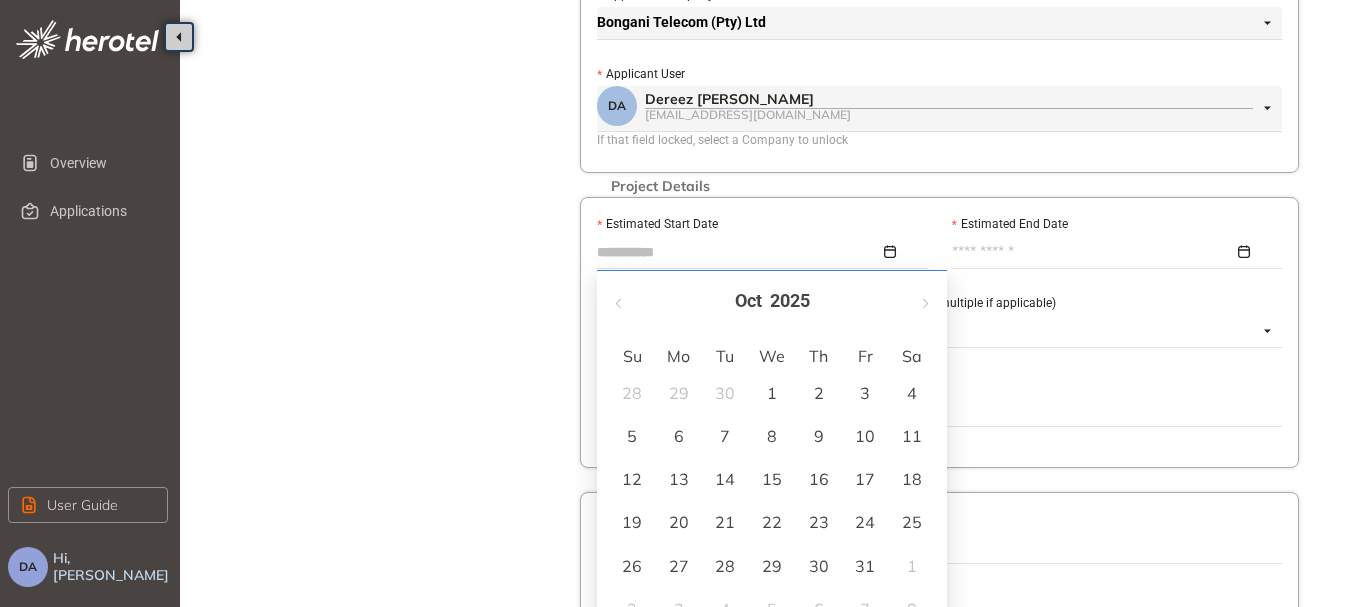 type on "**********" 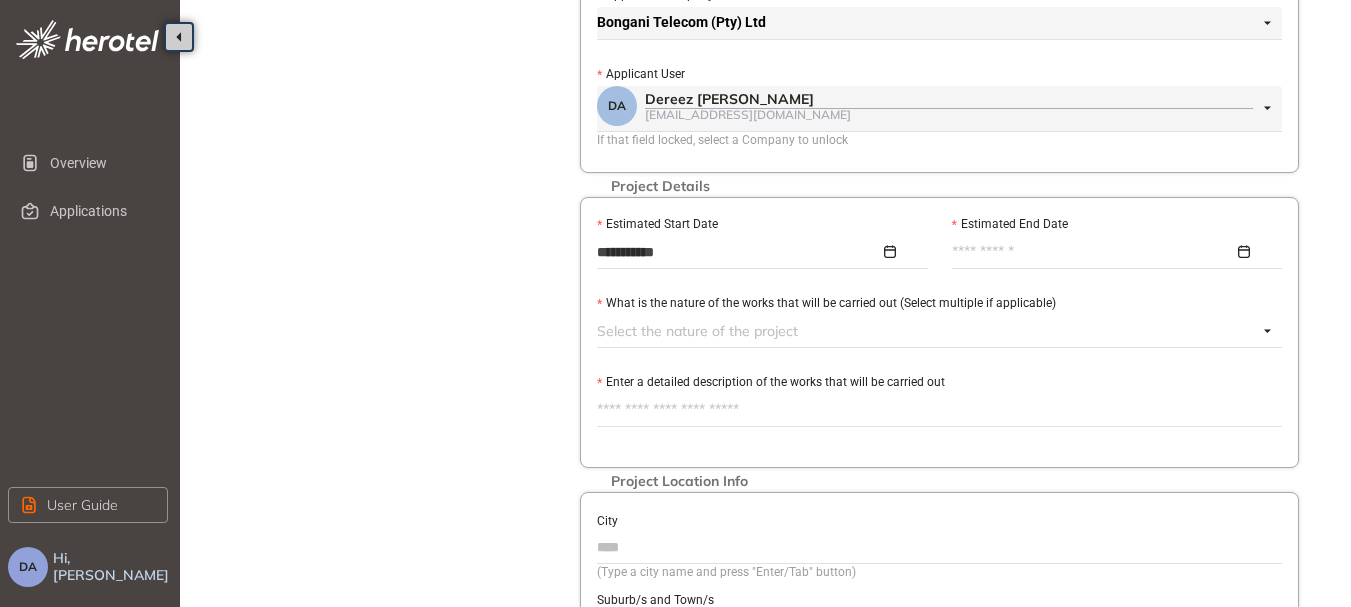 click at bounding box center [1112, 252] 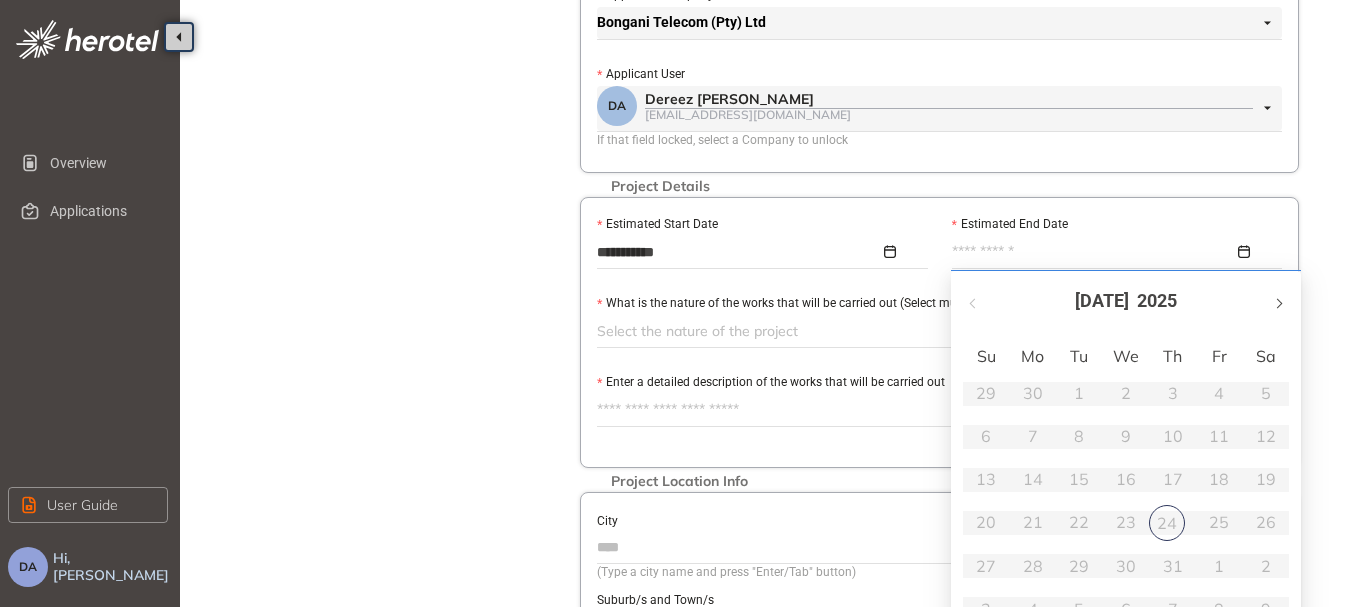 click at bounding box center (1278, 301) 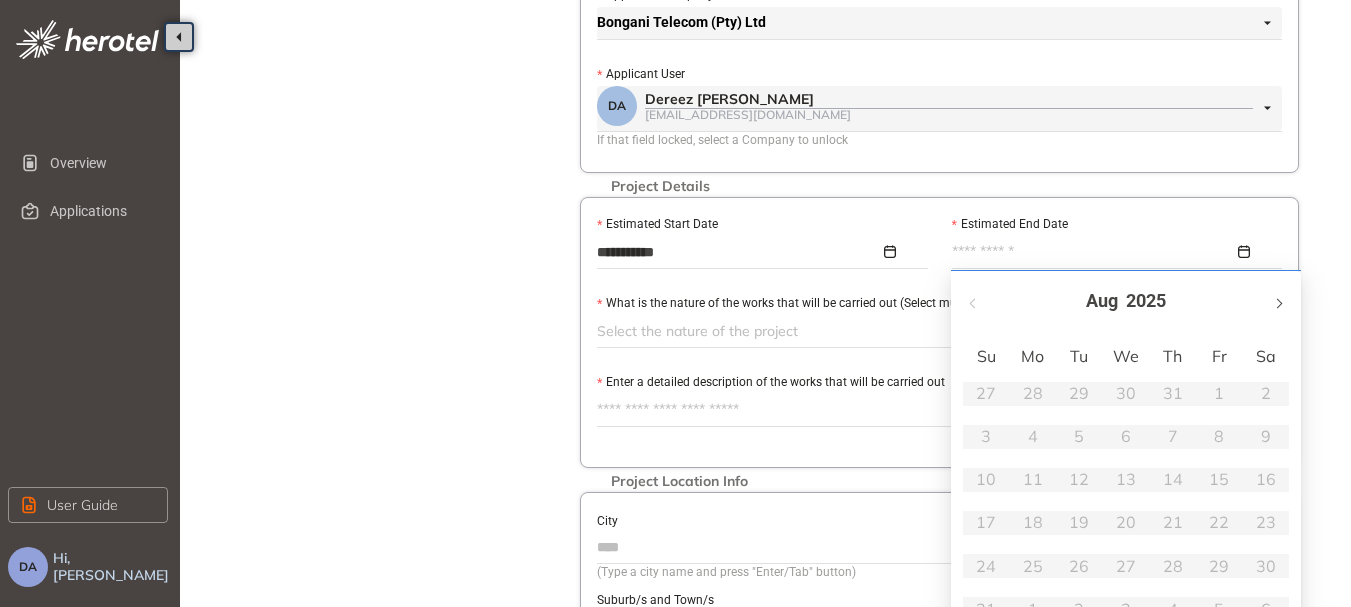 click at bounding box center [1278, 301] 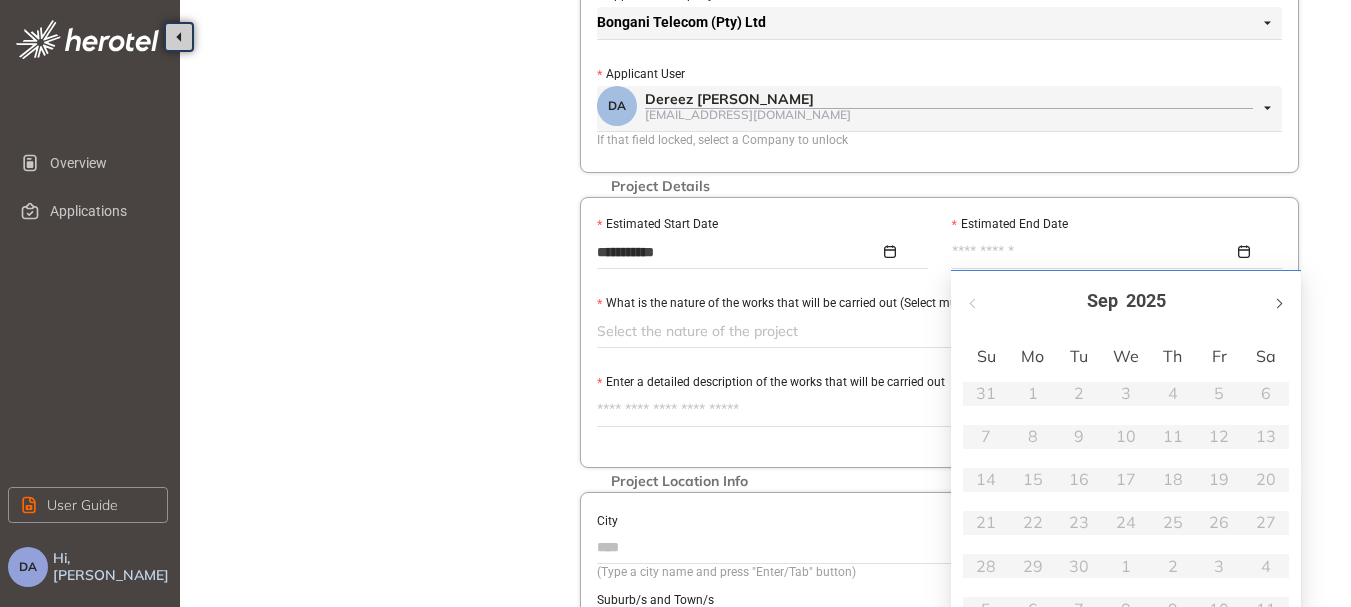 click at bounding box center [1278, 301] 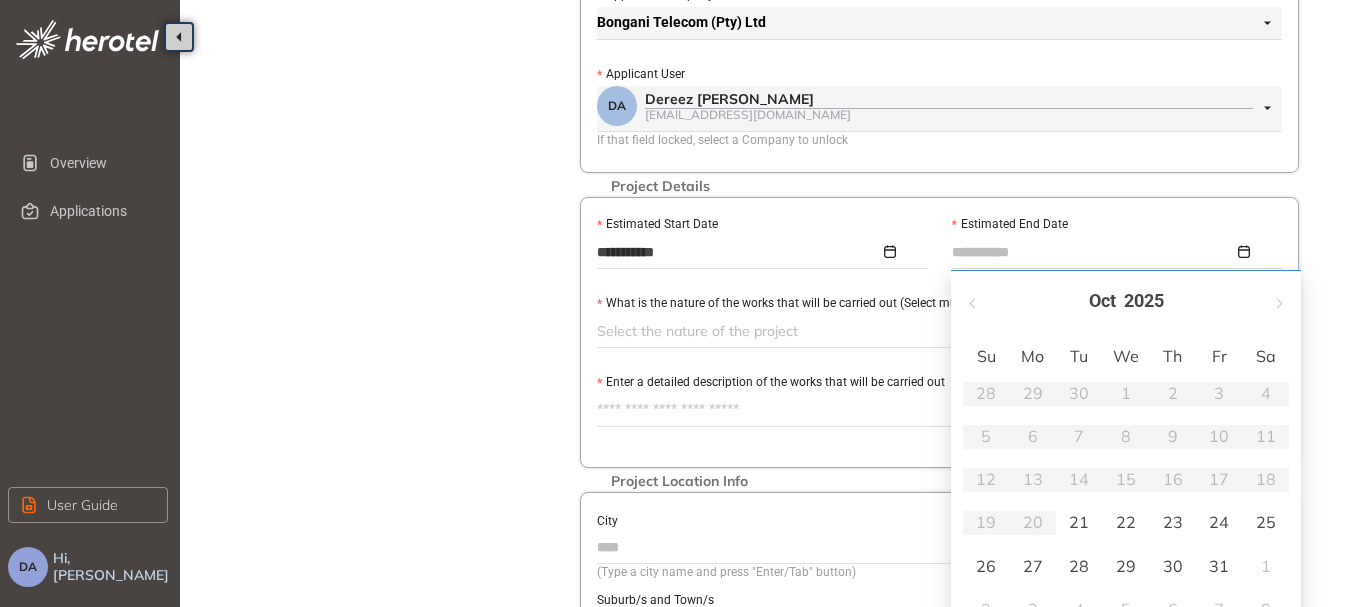 type on "**********" 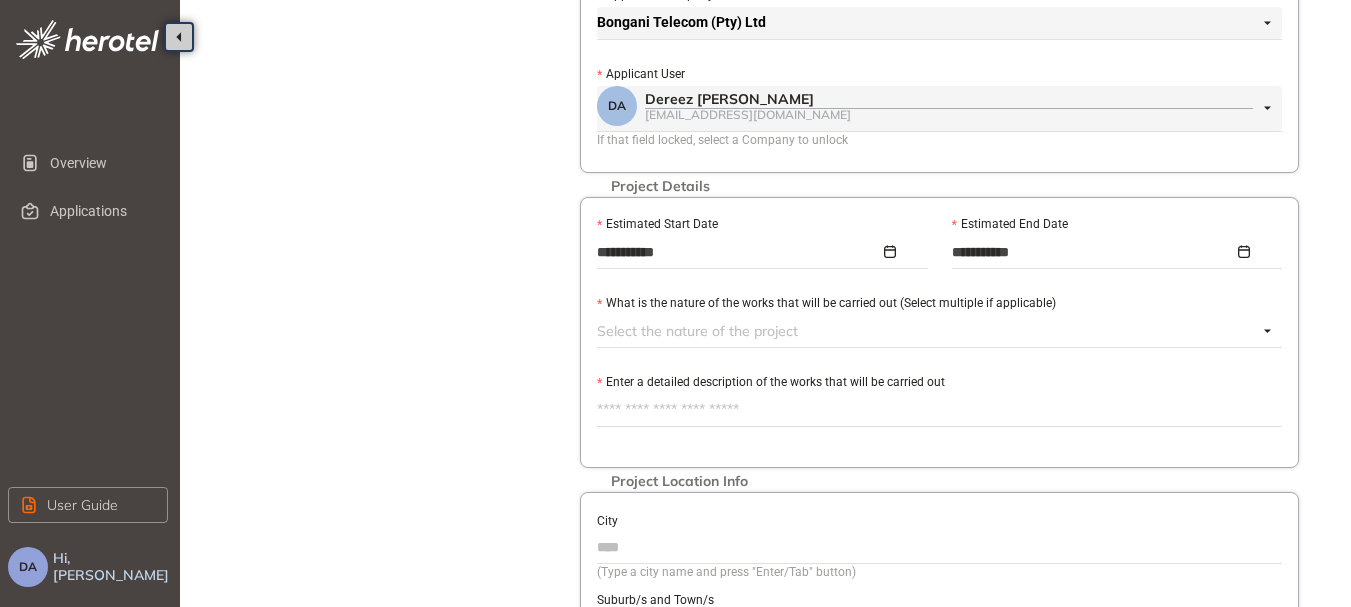 click at bounding box center [927, 331] 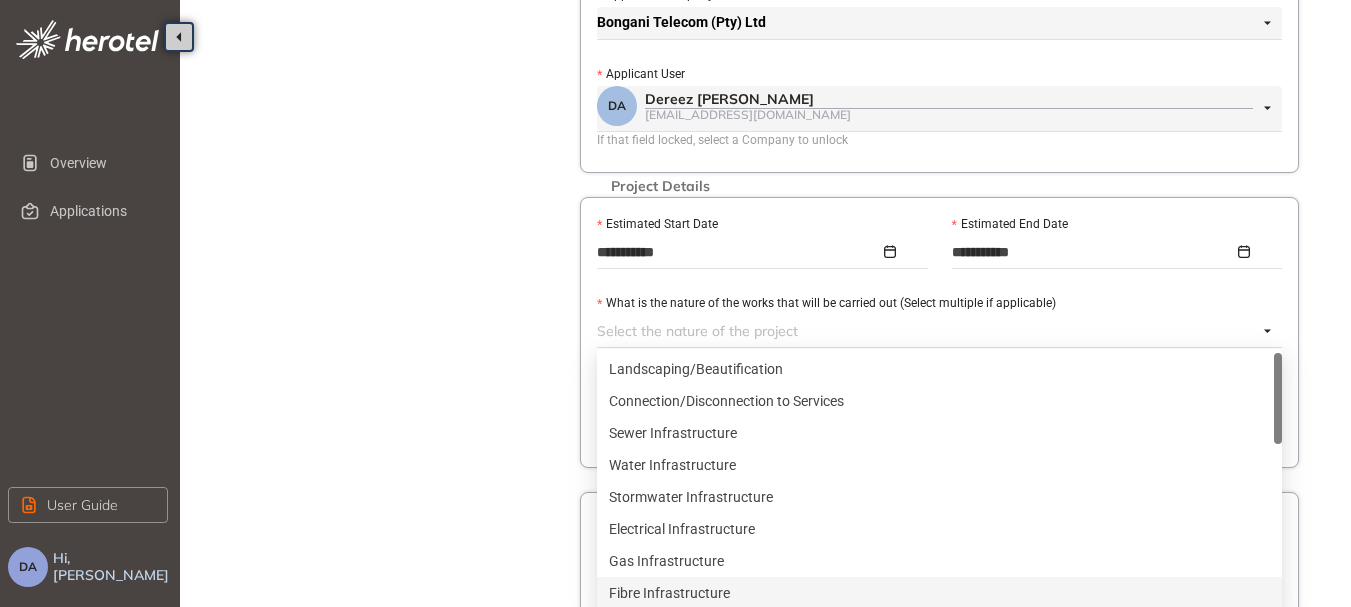 click on "Fibre Infrastructure" at bounding box center (939, 593) 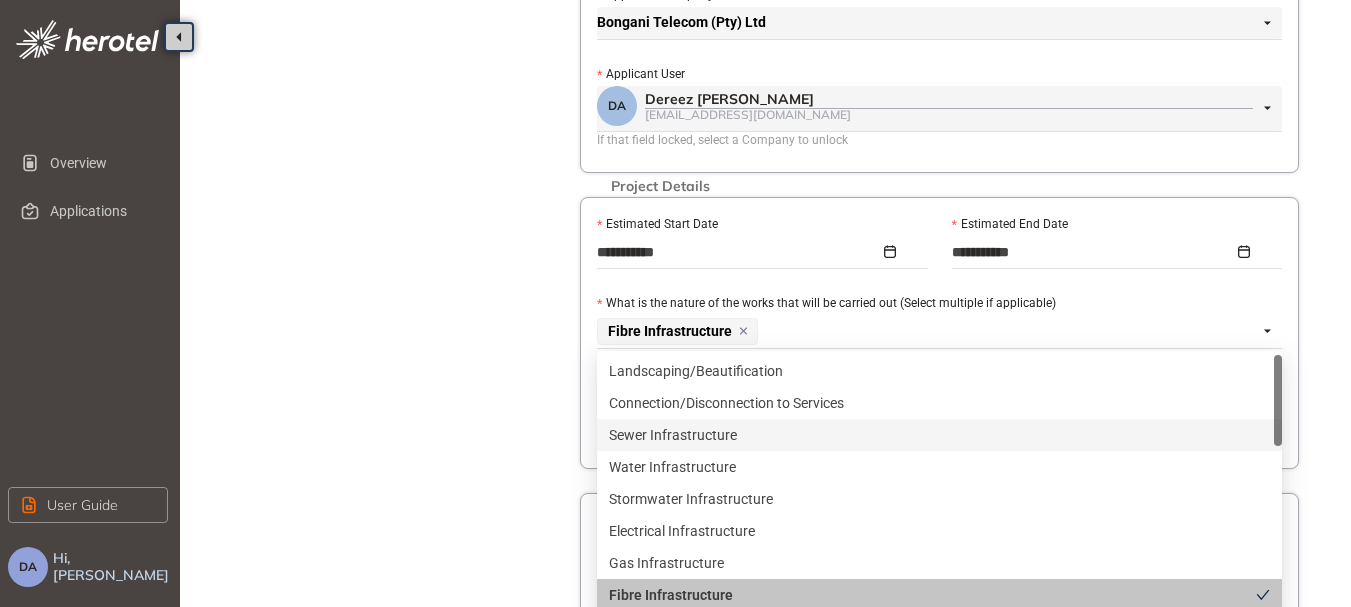 click on "Project Details Location Confirmation Upload documents" at bounding box center [390, 287] 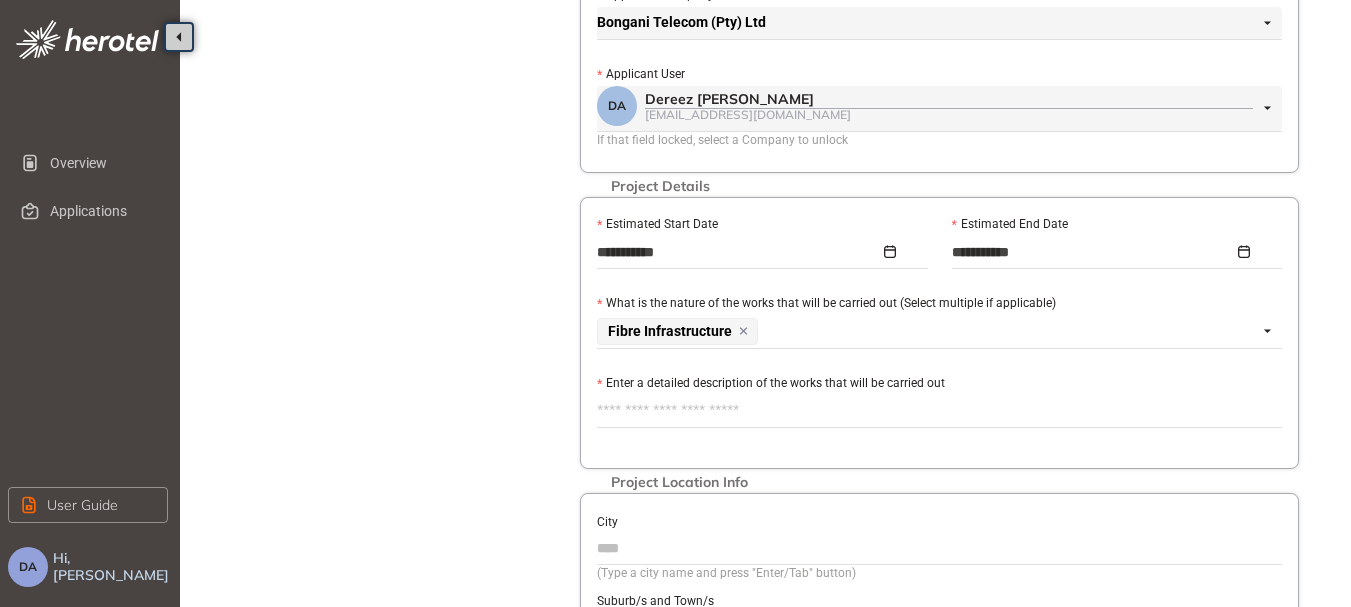 click on "City" at bounding box center [939, 548] 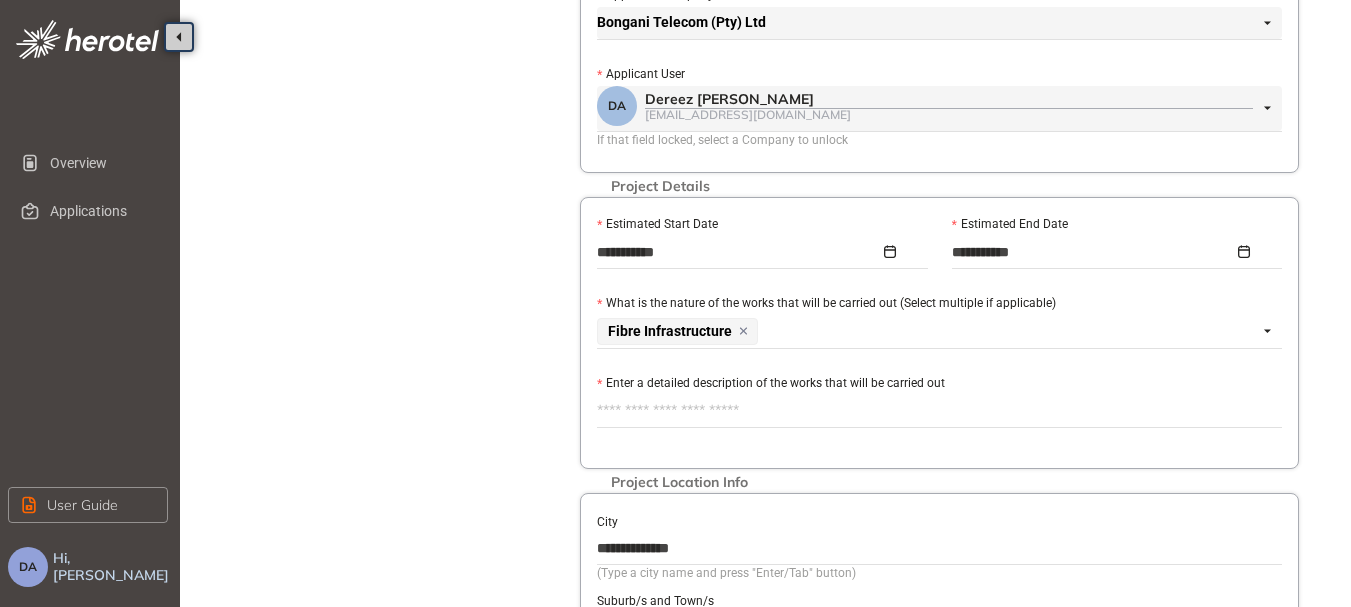 scroll, scrollTop: 600, scrollLeft: 0, axis: vertical 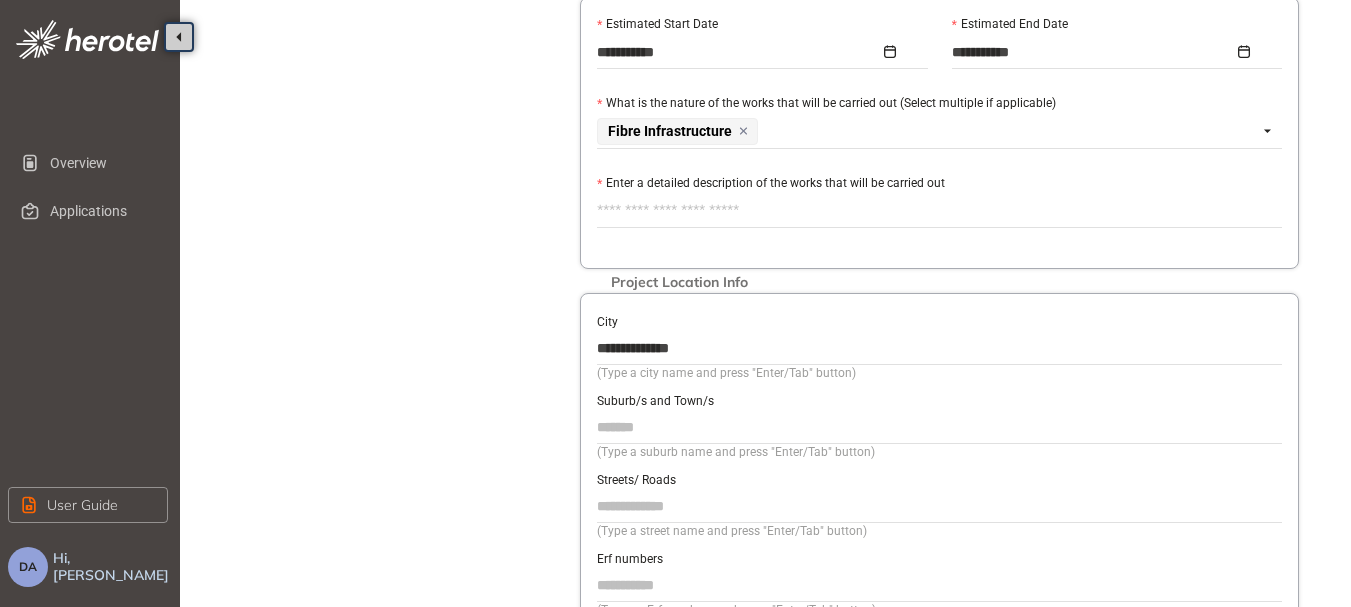 type on "**********" 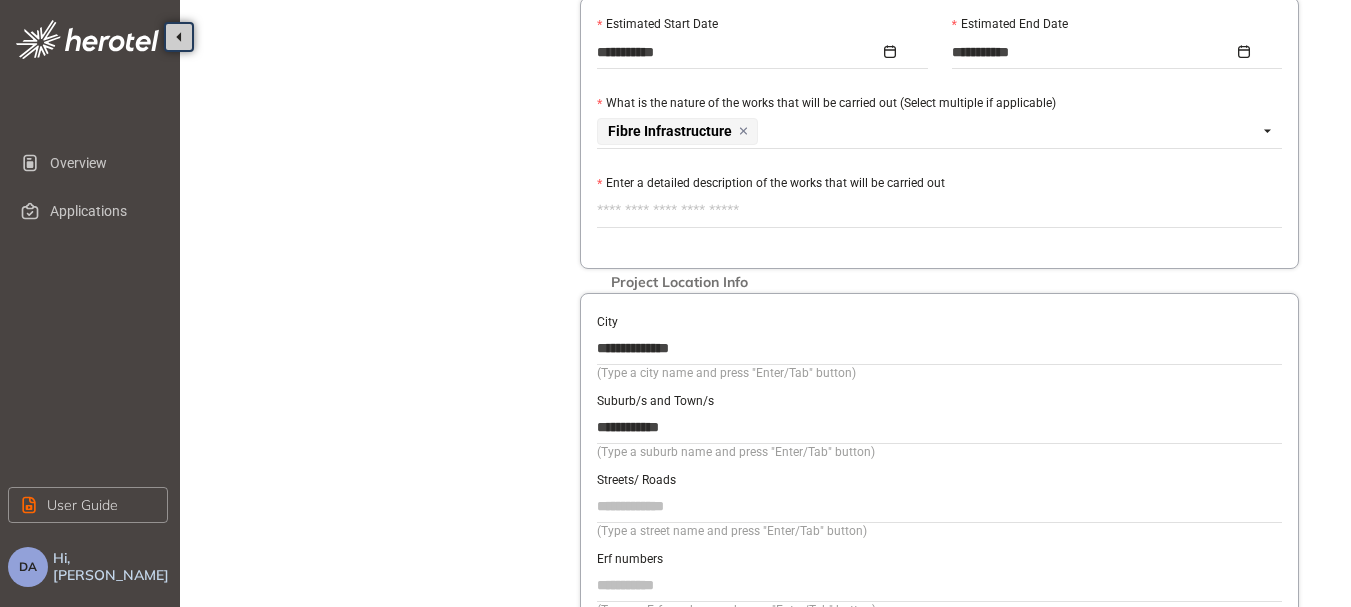 type on "**********" 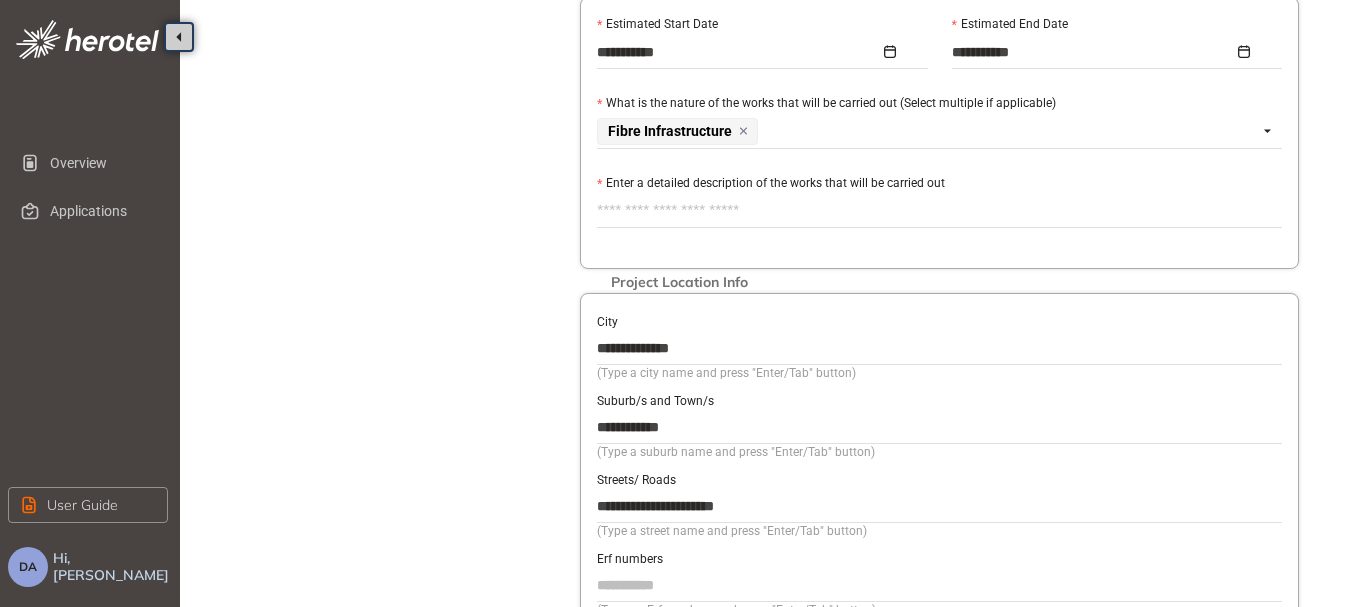type on "**********" 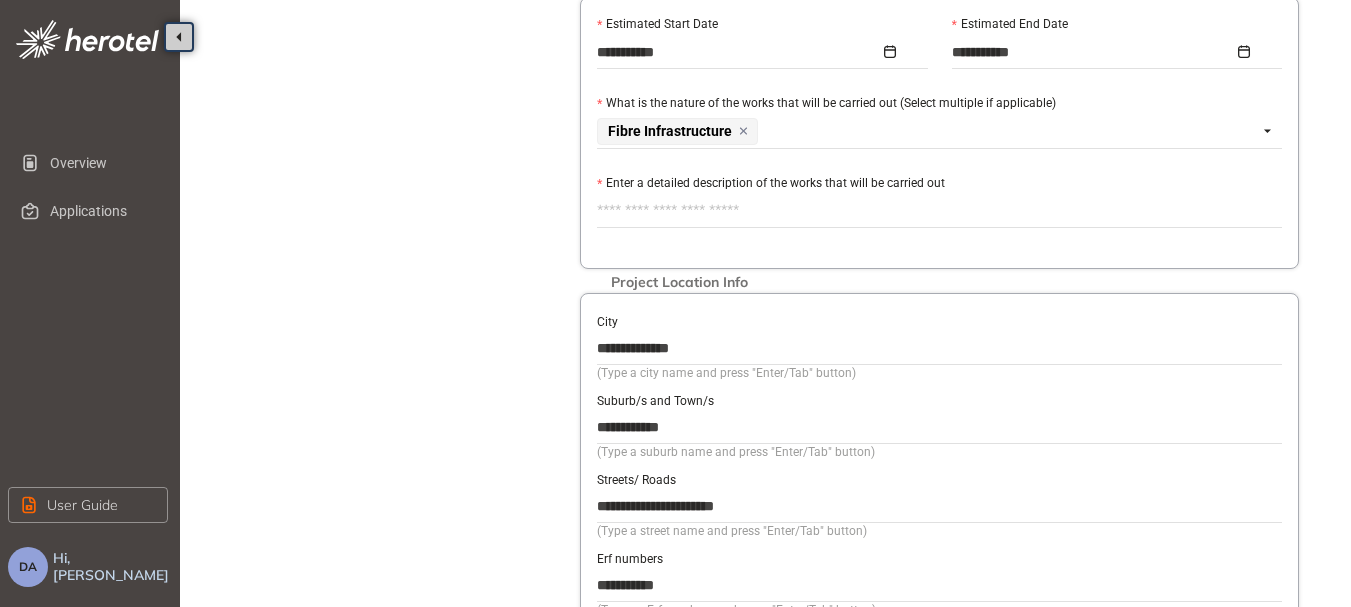 scroll, scrollTop: 776, scrollLeft: 0, axis: vertical 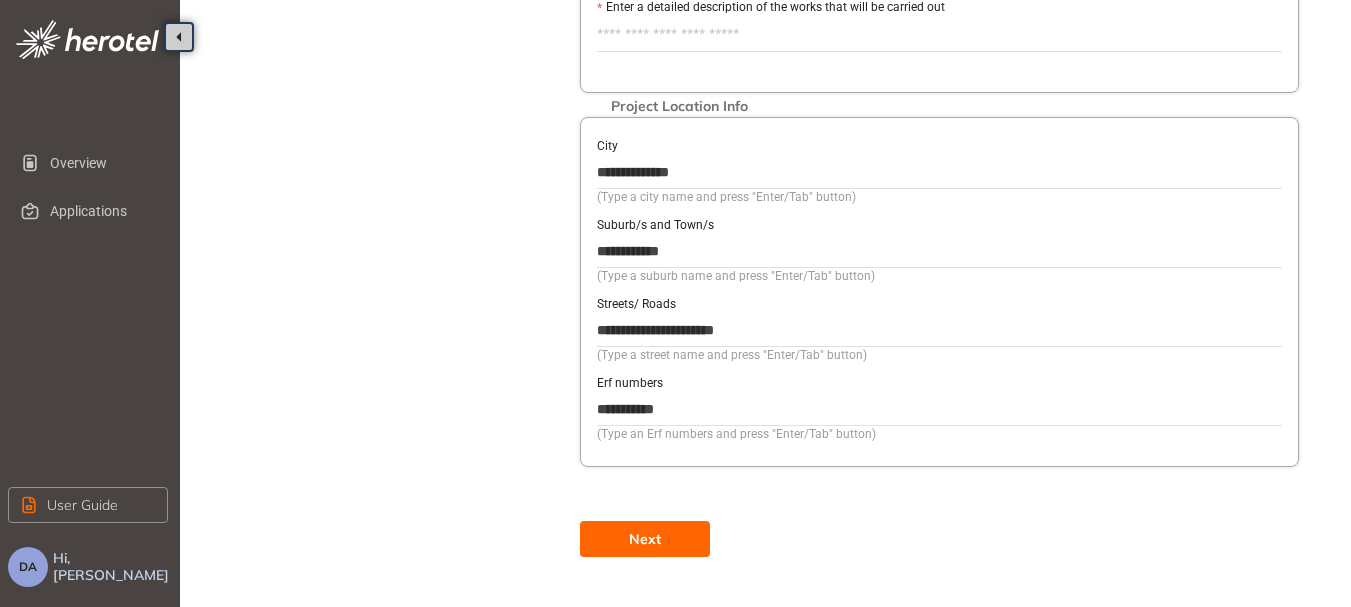 type on "****" 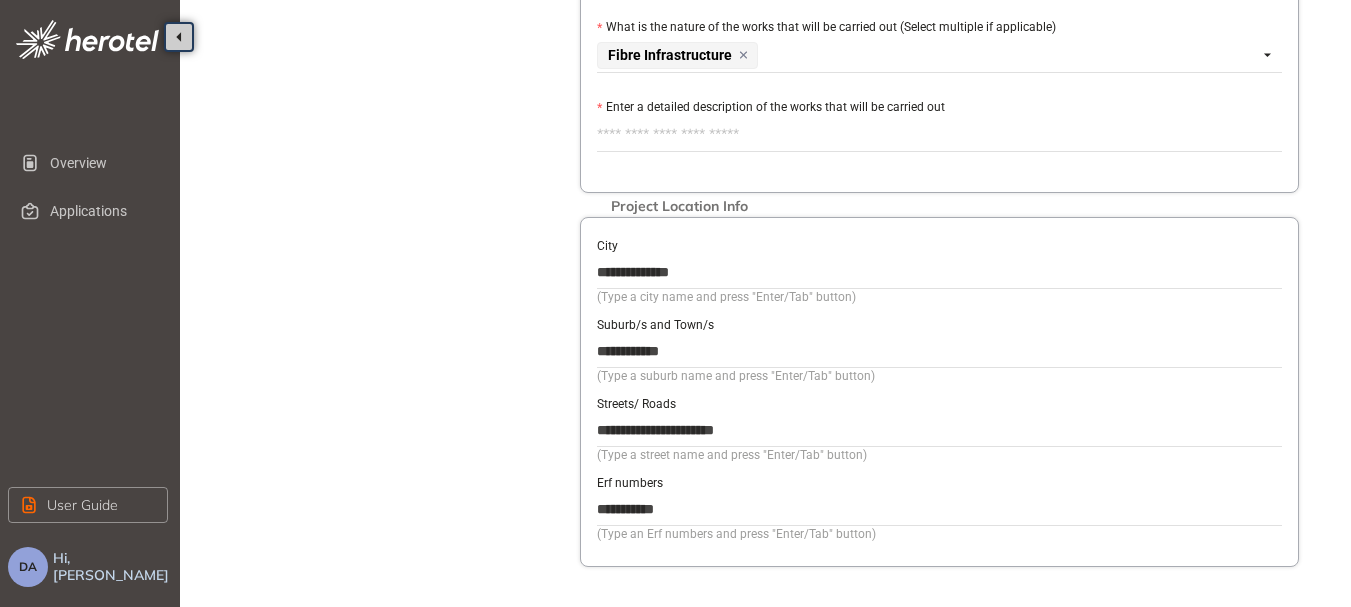 scroll, scrollTop: 476, scrollLeft: 0, axis: vertical 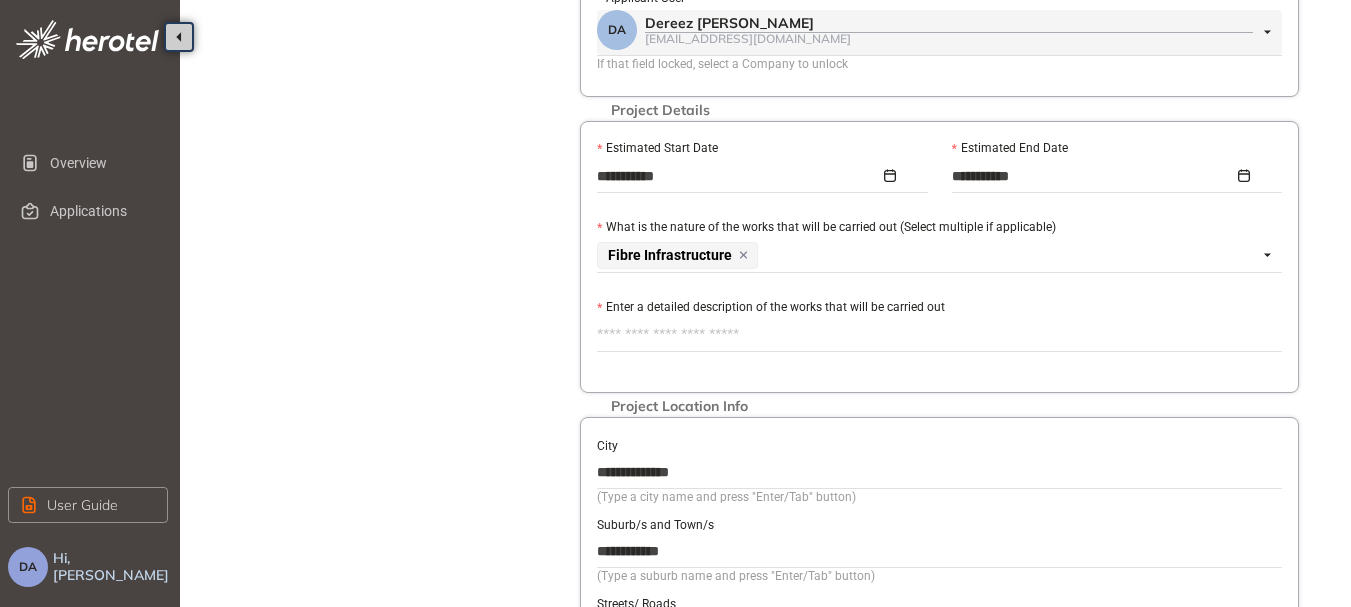 click on "Enter a detailed description of the works that will be carried out" at bounding box center (939, 335) 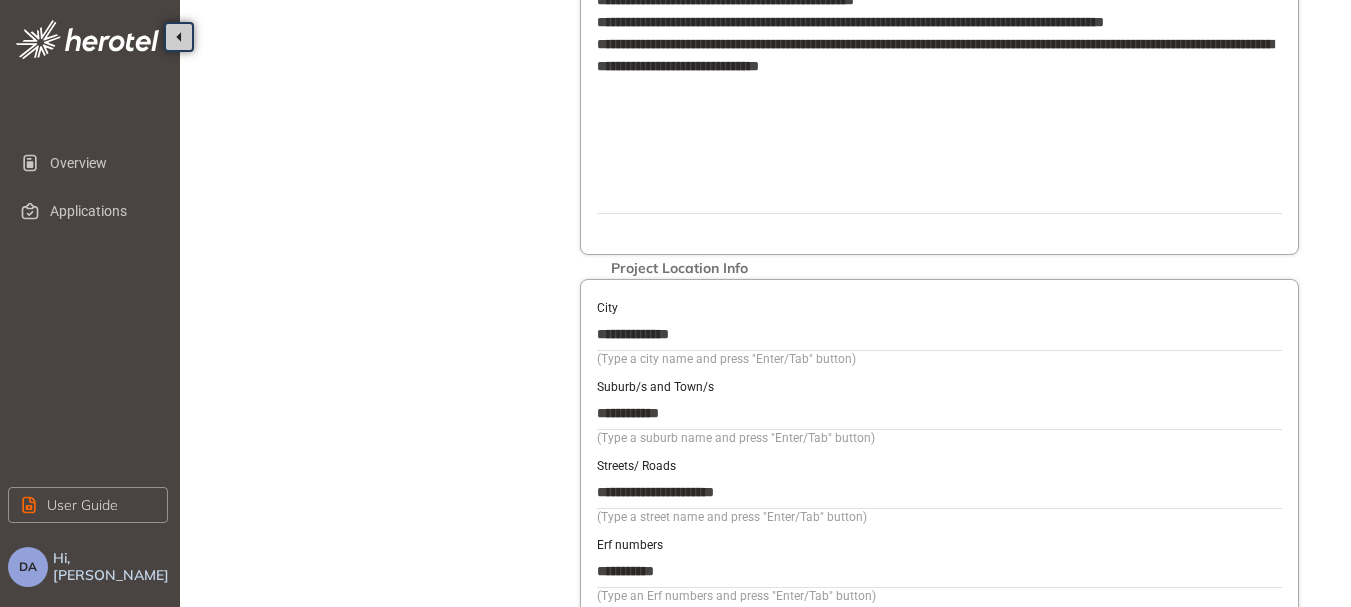 scroll, scrollTop: 1192, scrollLeft: 0, axis: vertical 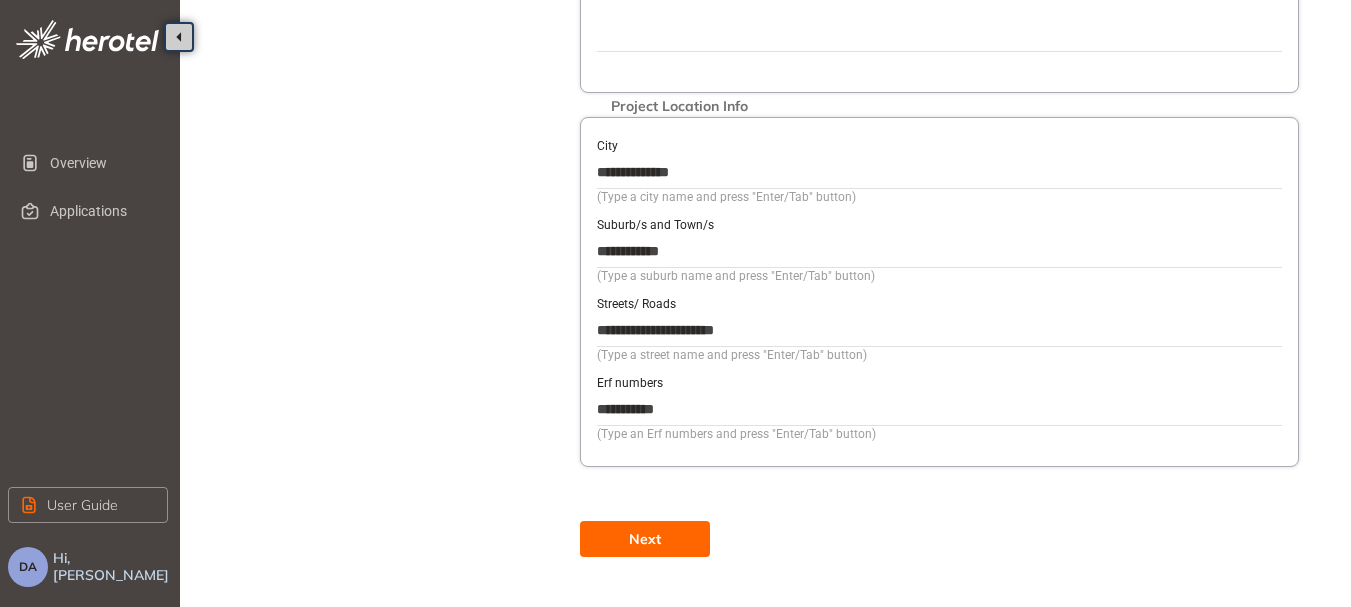 type on "**********" 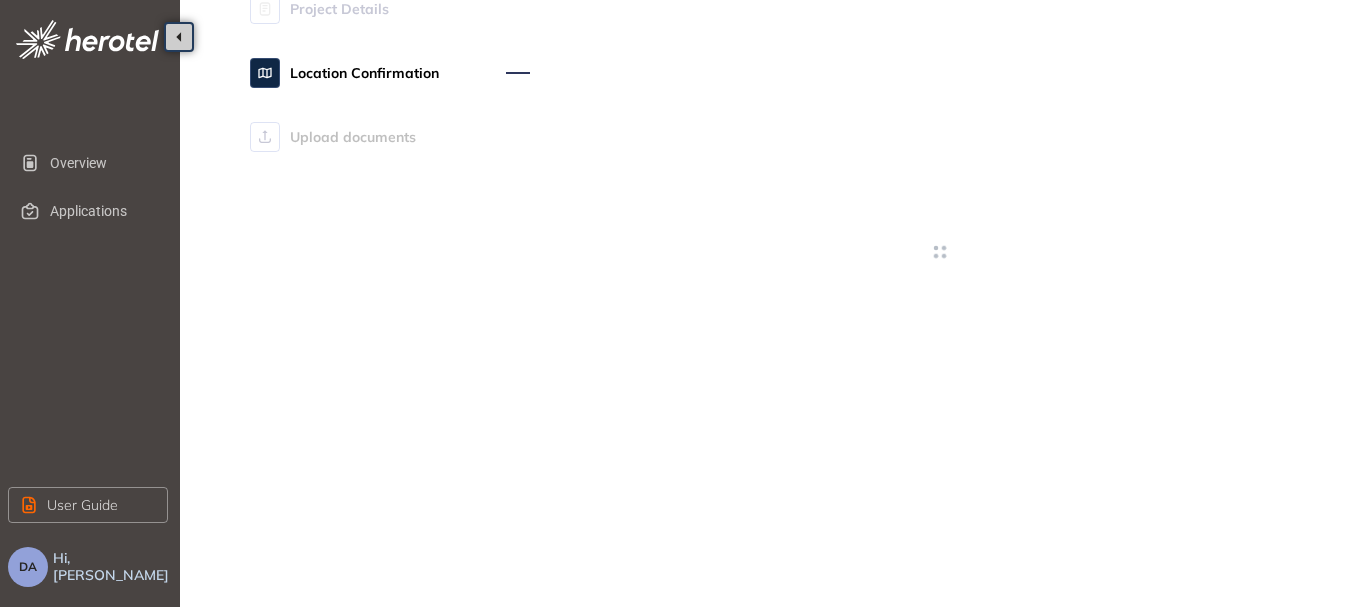 scroll, scrollTop: 92, scrollLeft: 0, axis: vertical 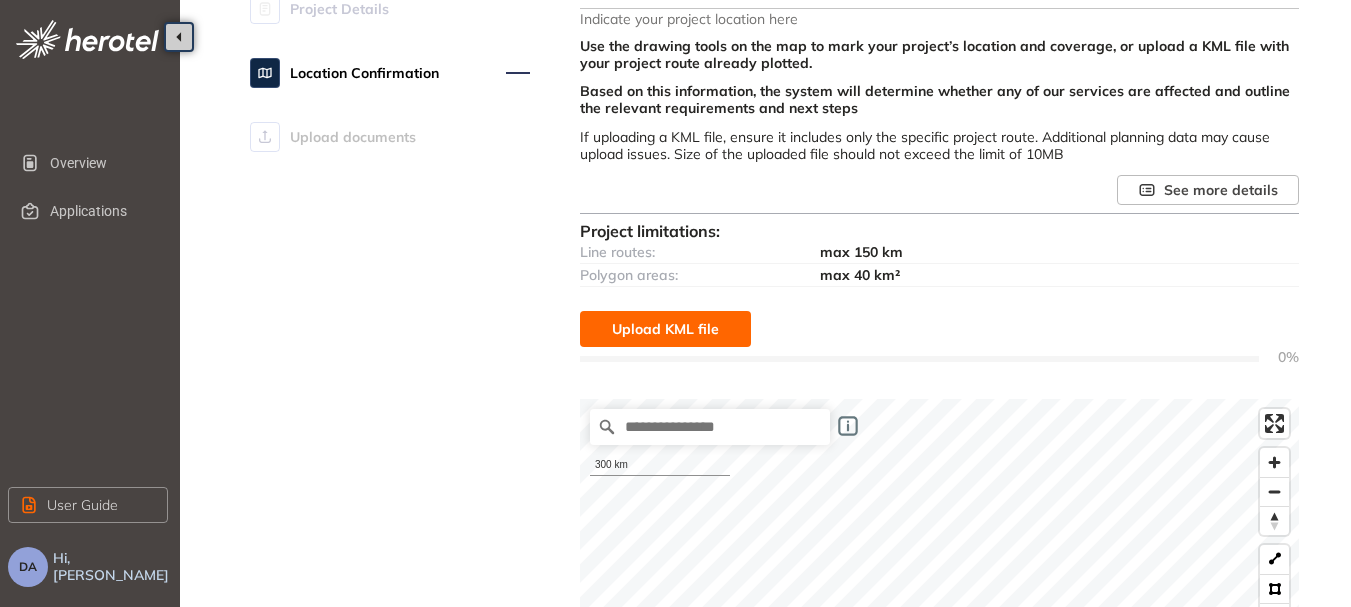 click on "Upload KML file" at bounding box center [665, 329] 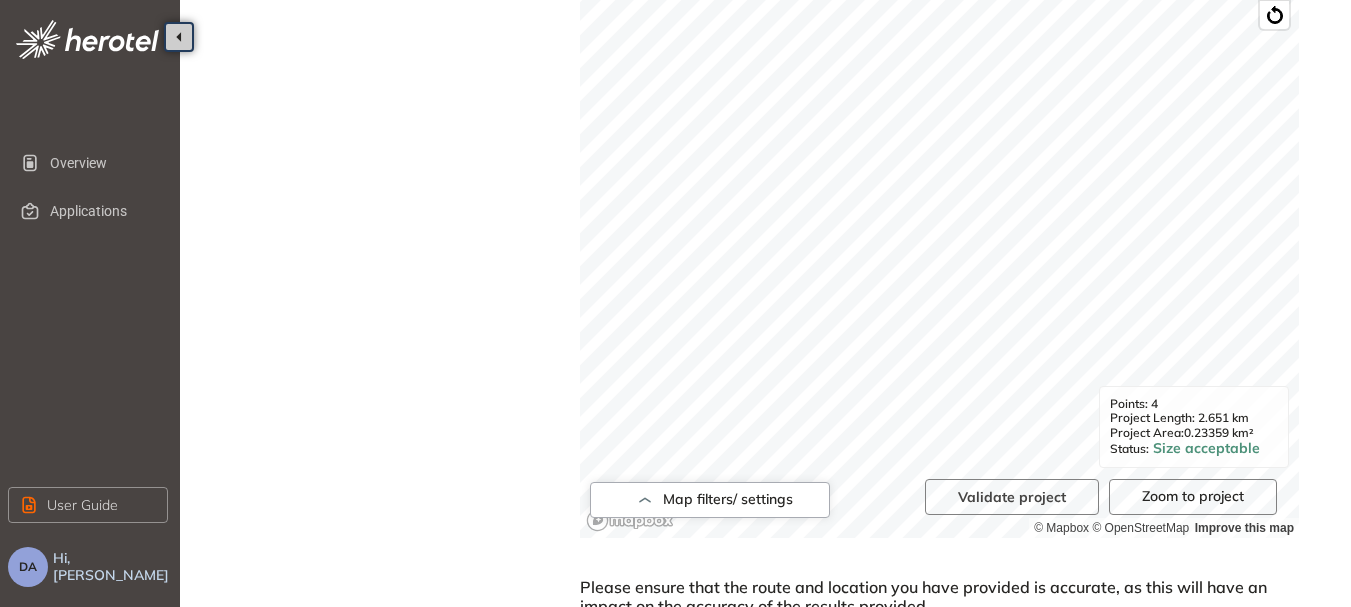 scroll, scrollTop: 930, scrollLeft: 0, axis: vertical 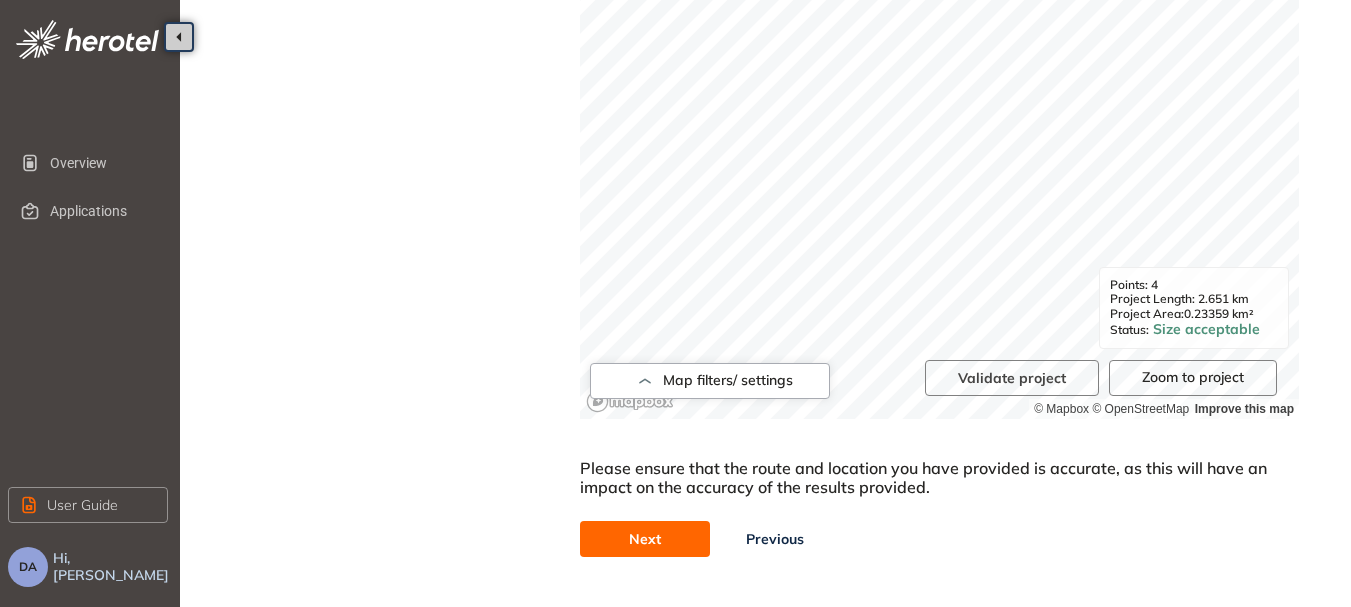 click on "Next" at bounding box center (645, 539) 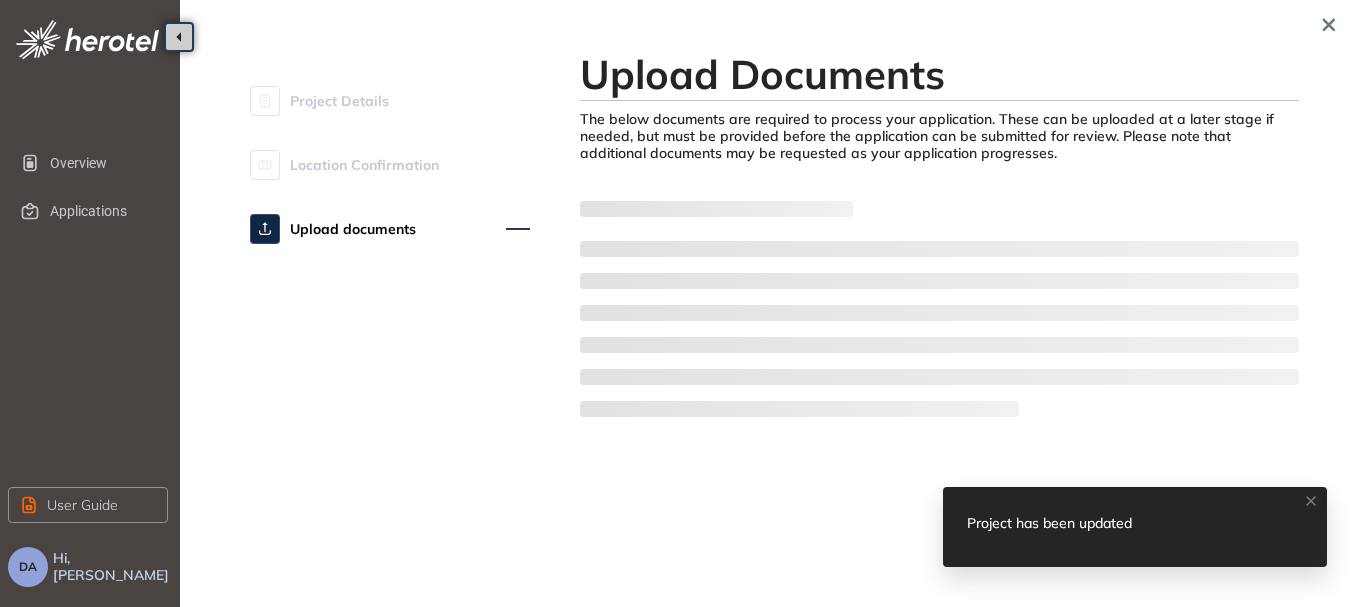 scroll, scrollTop: 0, scrollLeft: 0, axis: both 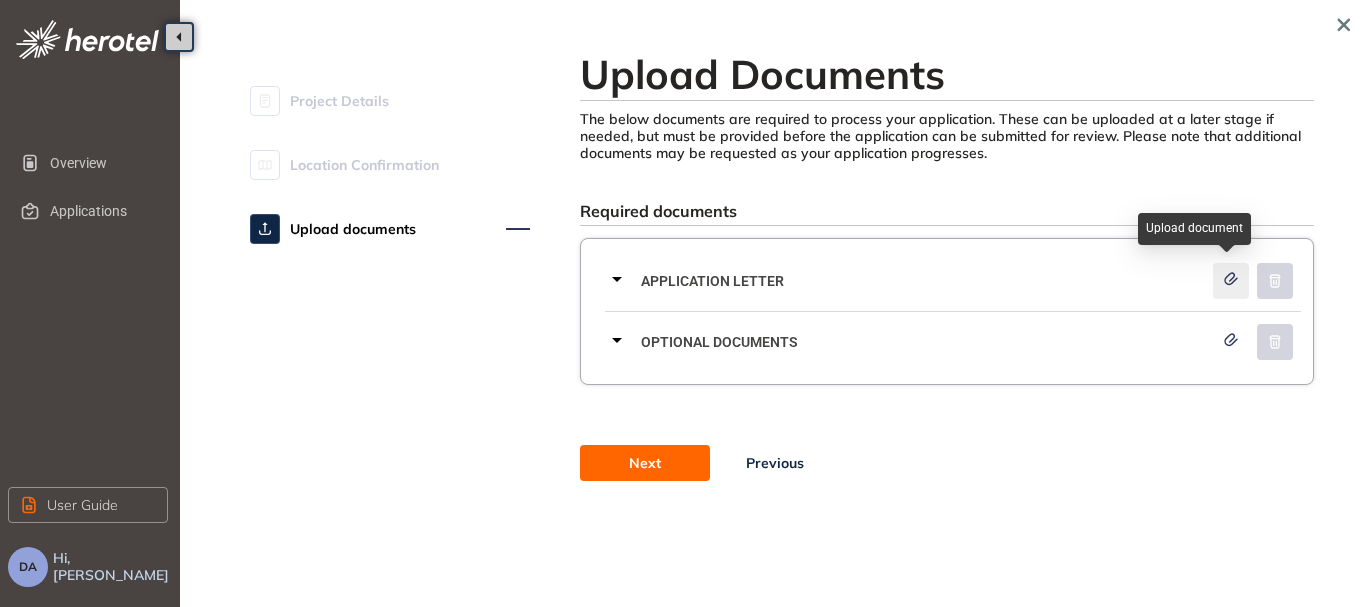 click 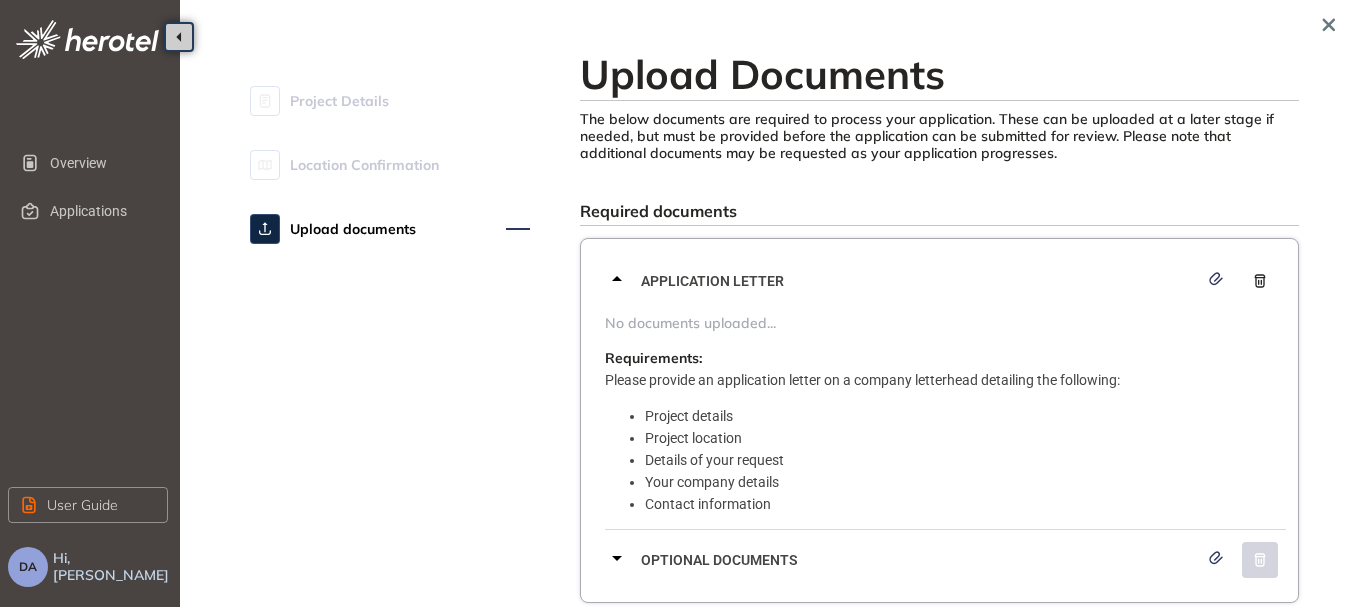 click 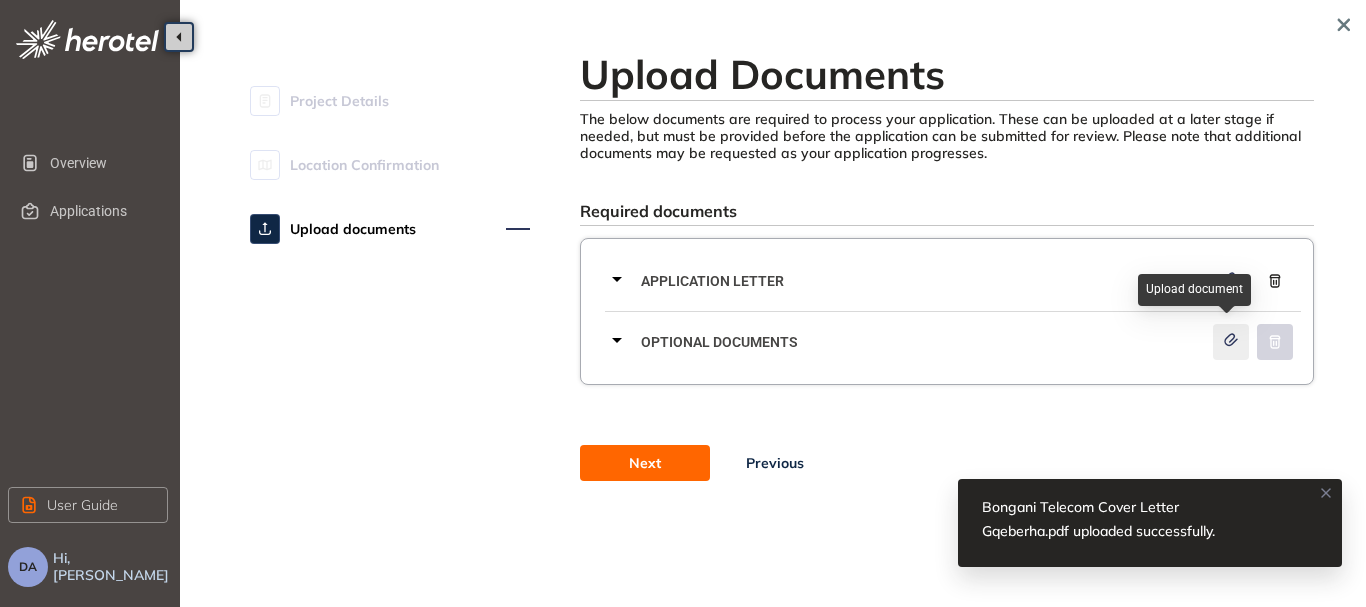 click at bounding box center [1231, 342] 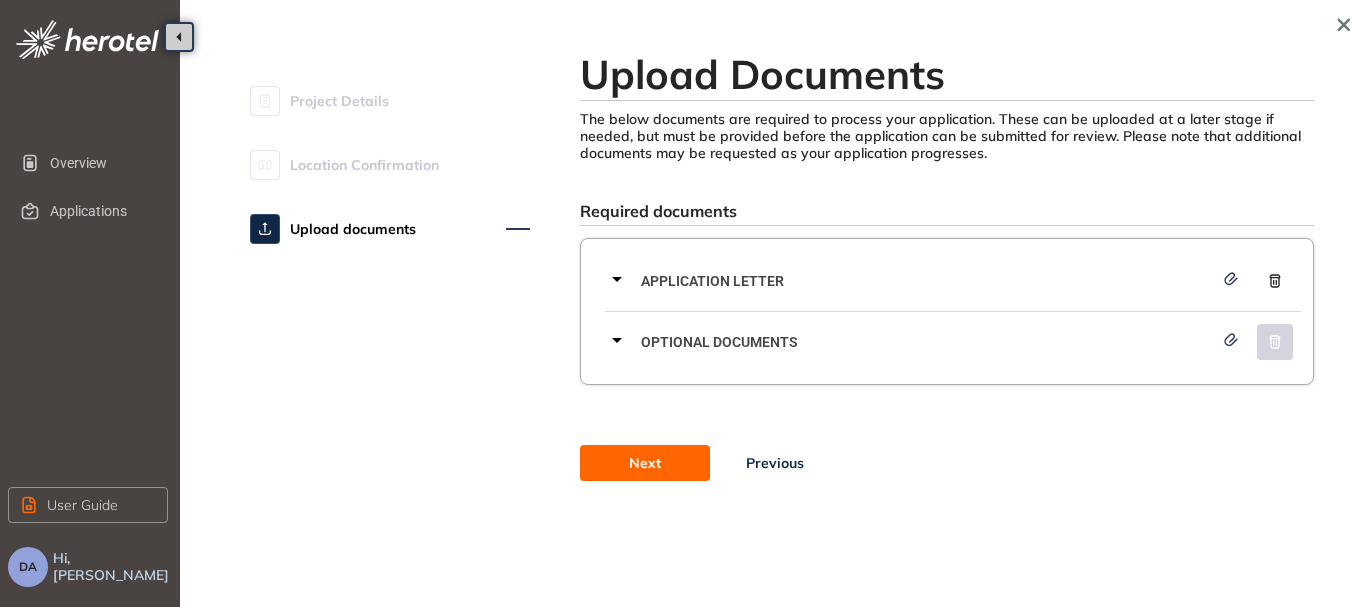 click on "Optional documents" at bounding box center [927, 342] 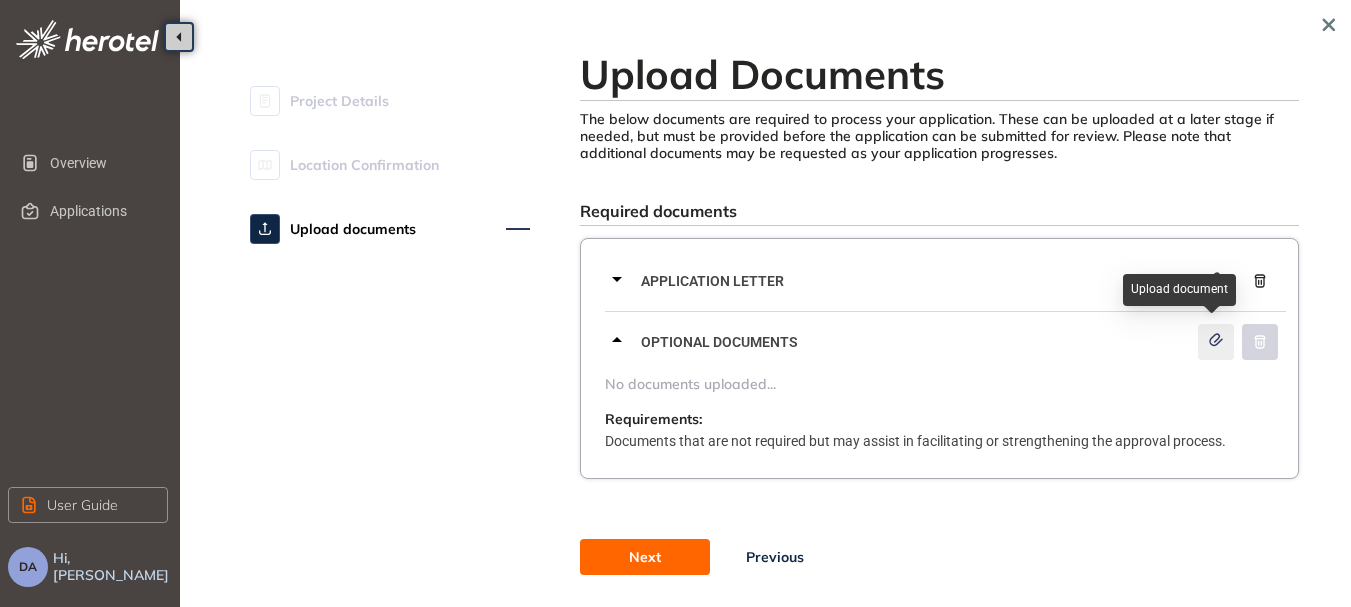click 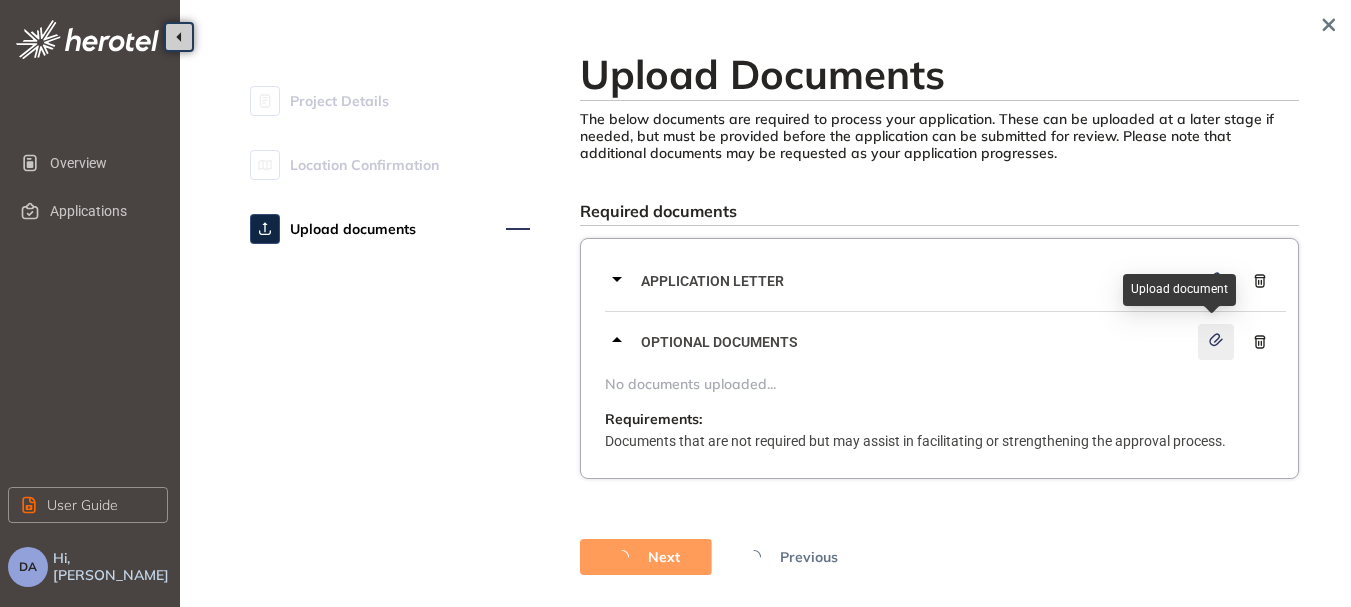click 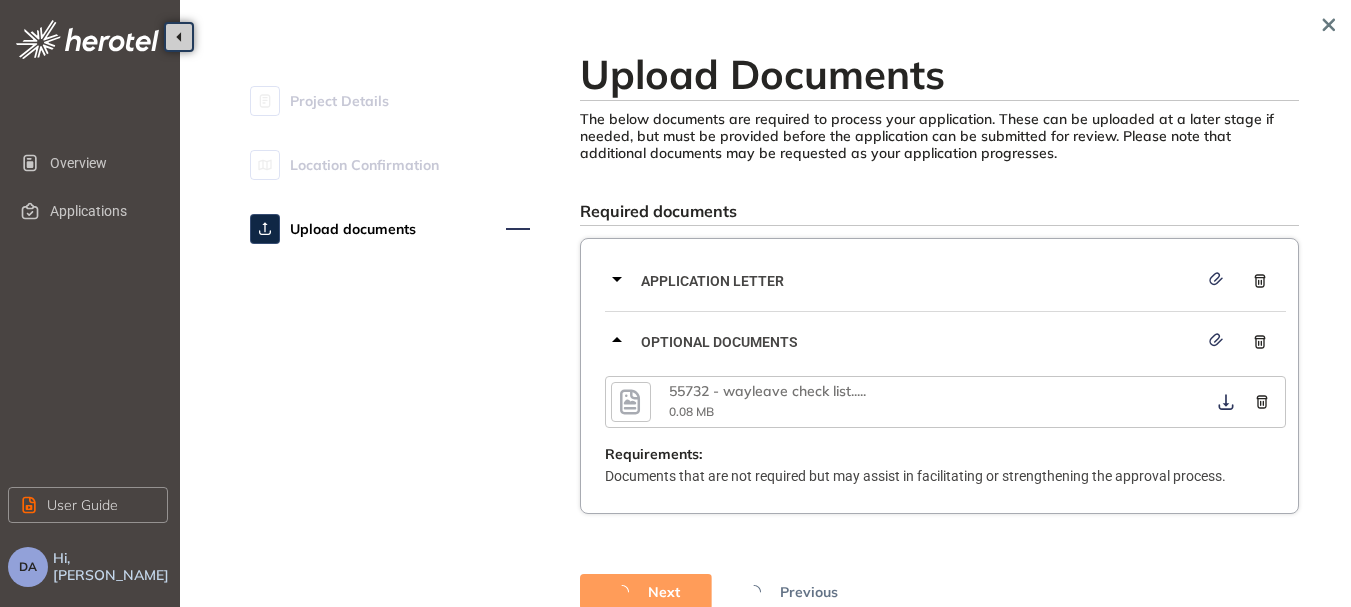 scroll, scrollTop: 93, scrollLeft: 0, axis: vertical 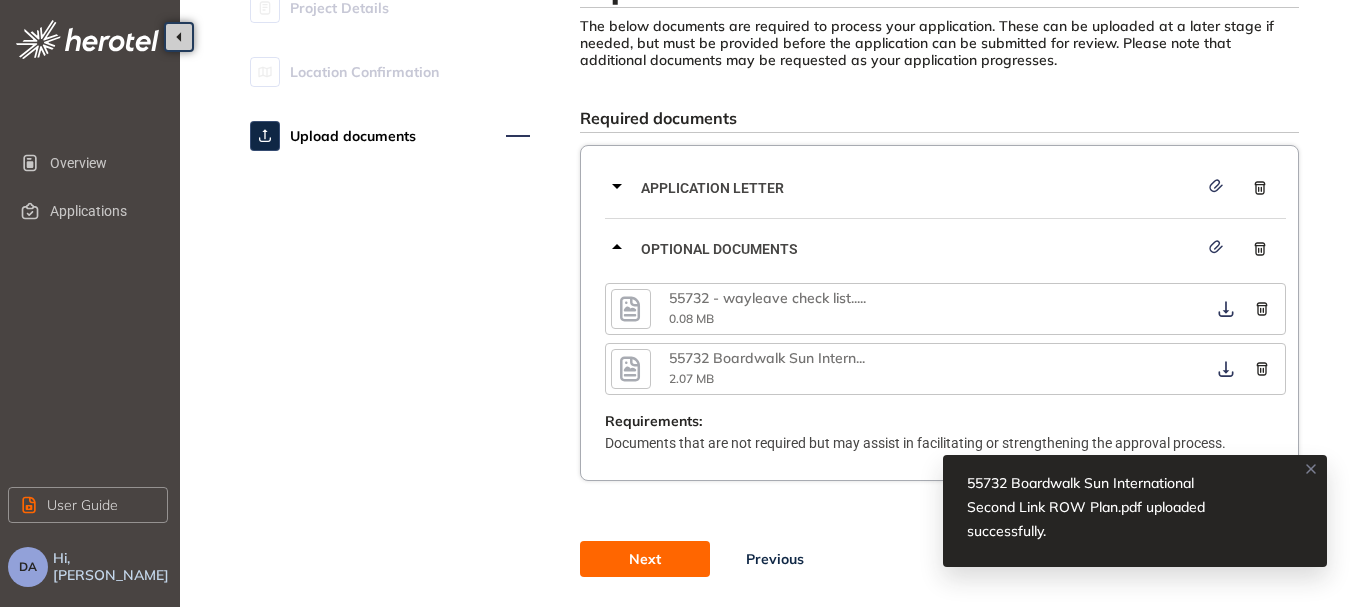 click on "Next" at bounding box center [645, 559] 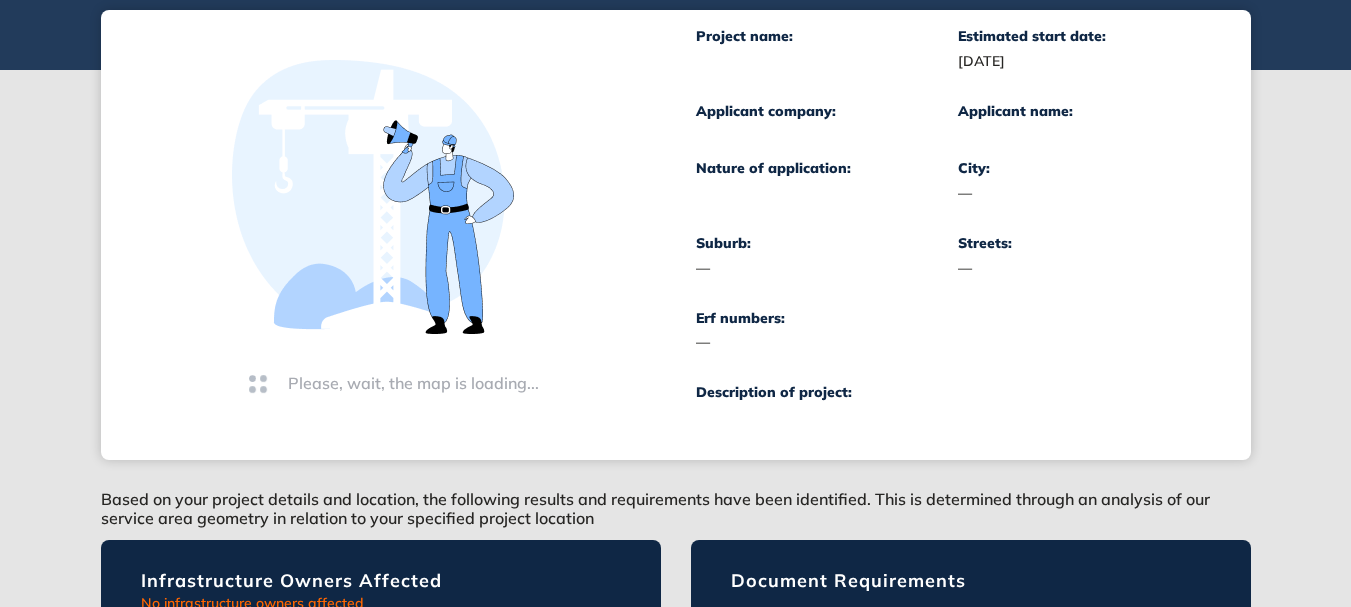 scroll, scrollTop: 553, scrollLeft: 0, axis: vertical 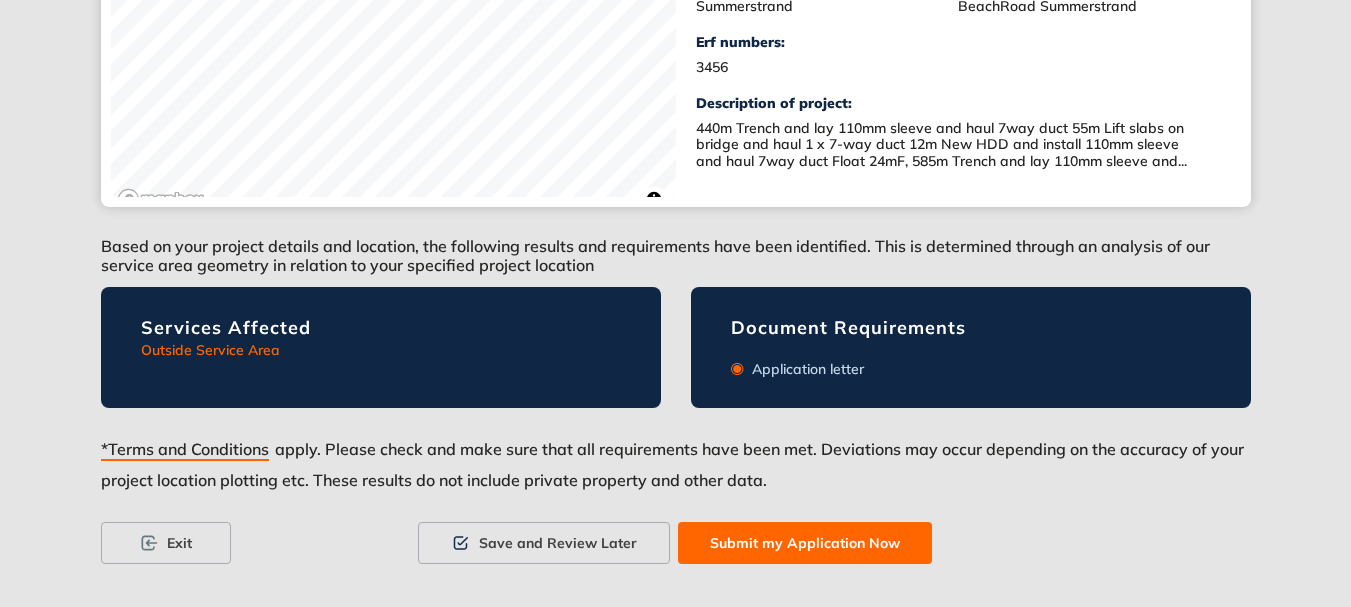click on "*Terms and Conditions  apply. Please check and make sure that all requirements have been met. Deviations may occur depending on the accuracy of your project location plotting etc. These results do not include private property and other data." at bounding box center [676, 477] 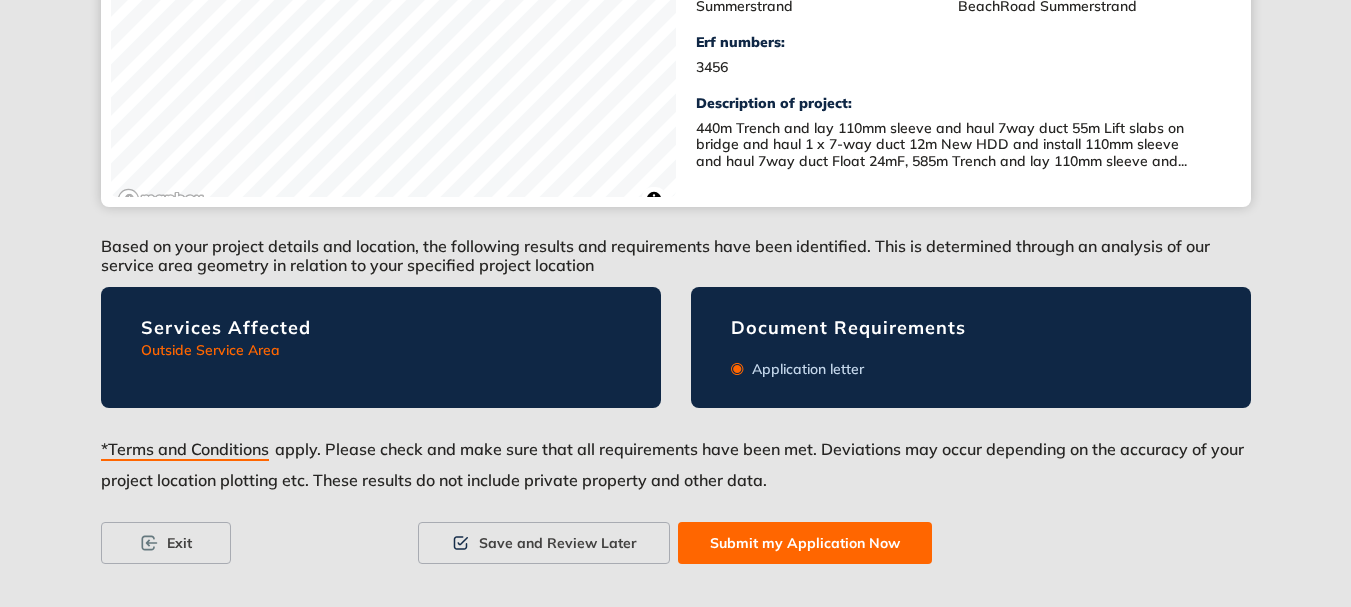 click on "Submit my Application Now" at bounding box center [805, 543] 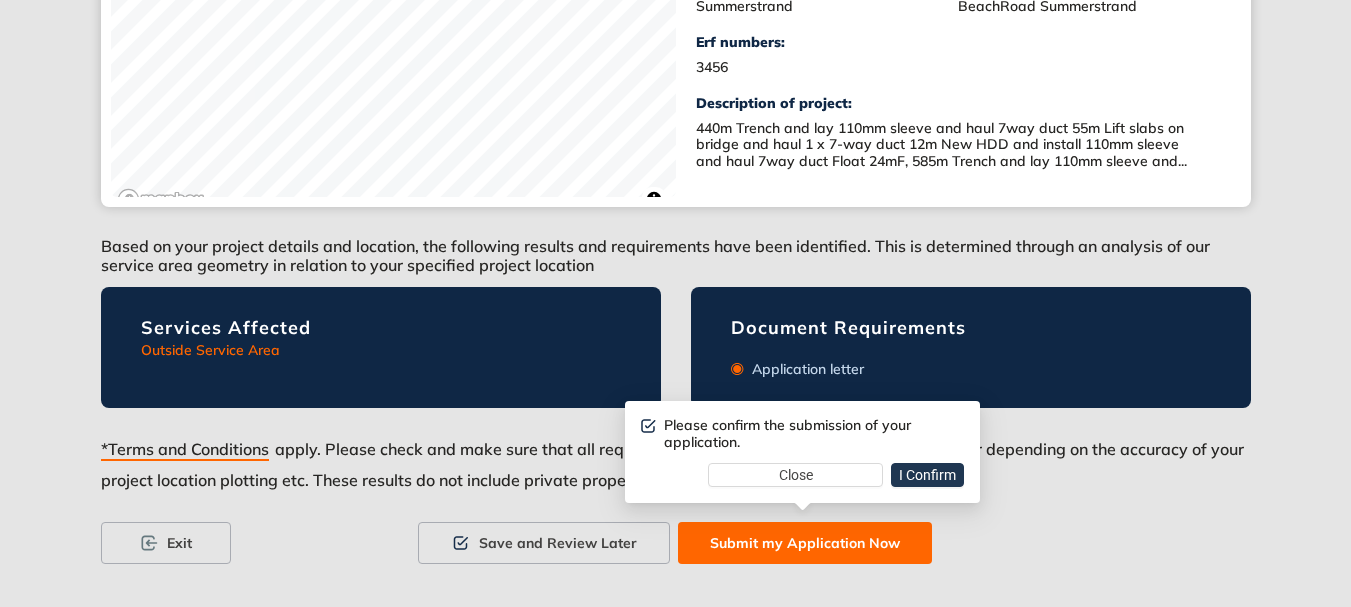 click on "I Confirm" at bounding box center [927, 475] 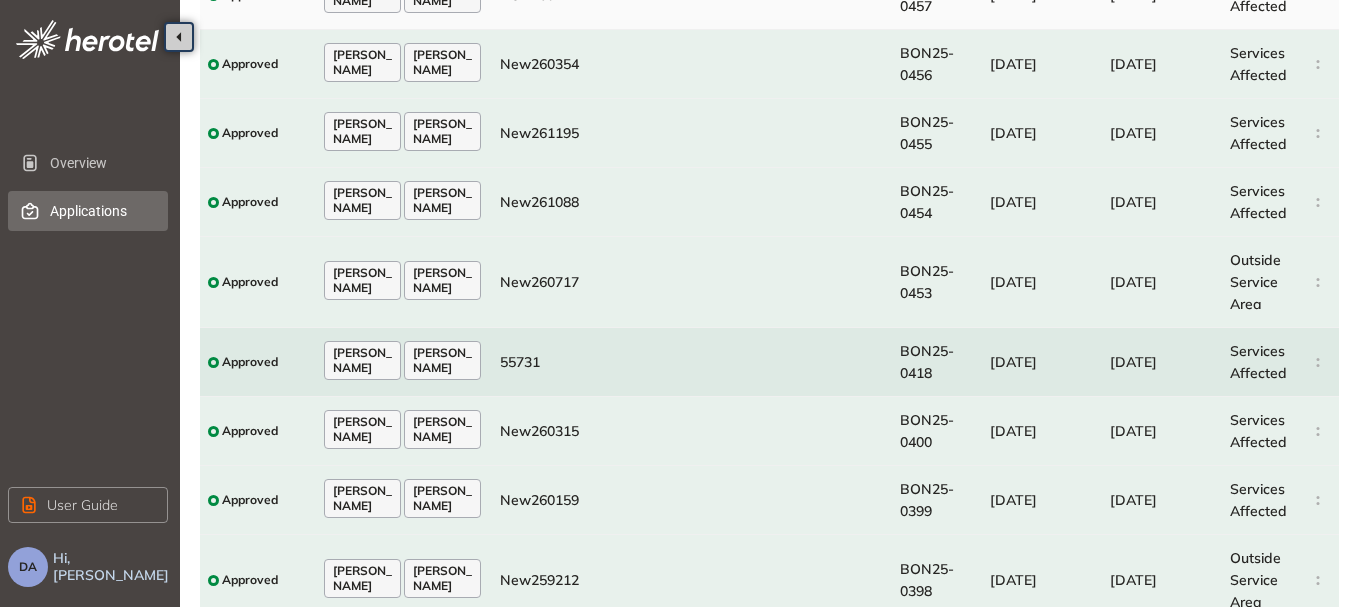 scroll, scrollTop: 0, scrollLeft: 0, axis: both 